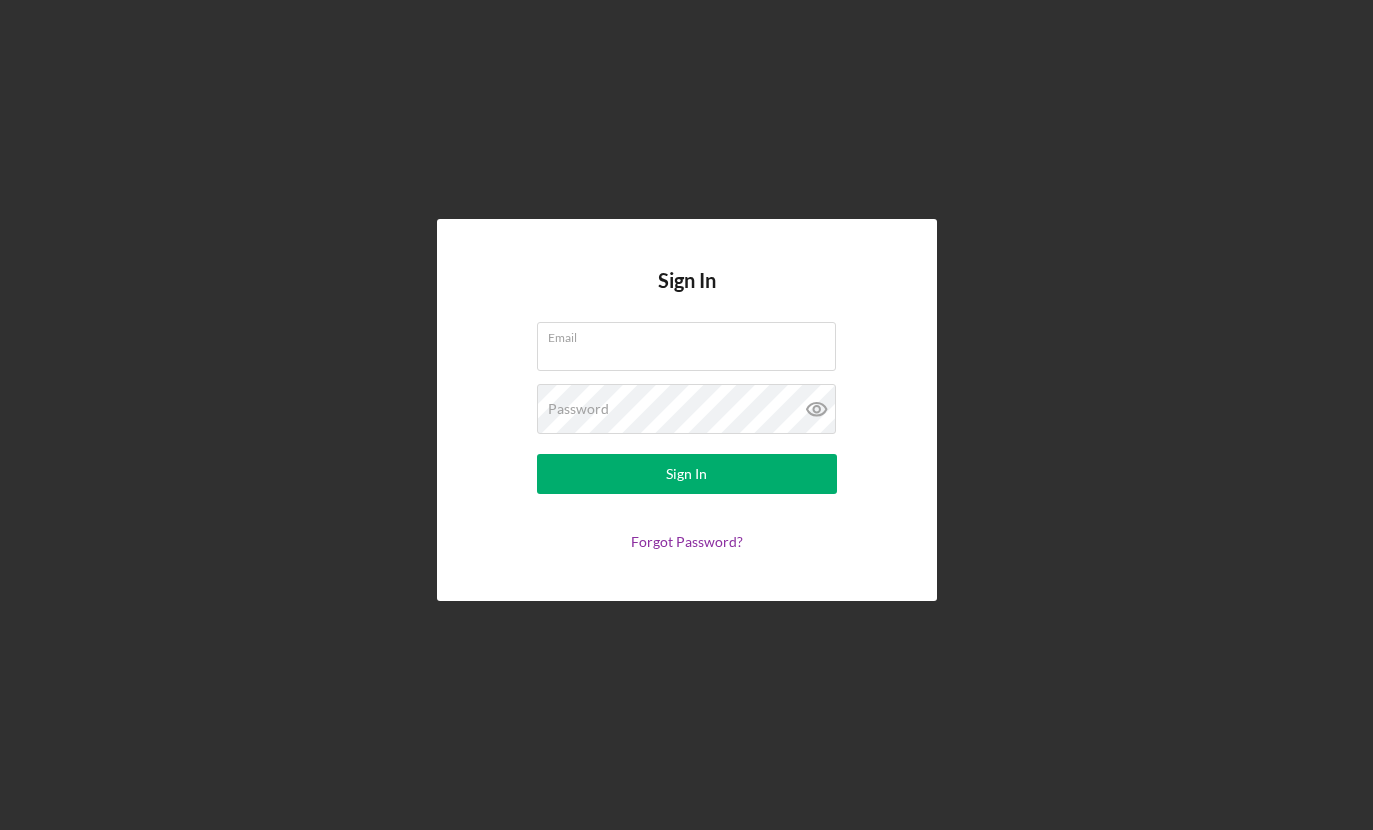 scroll, scrollTop: 0, scrollLeft: 0, axis: both 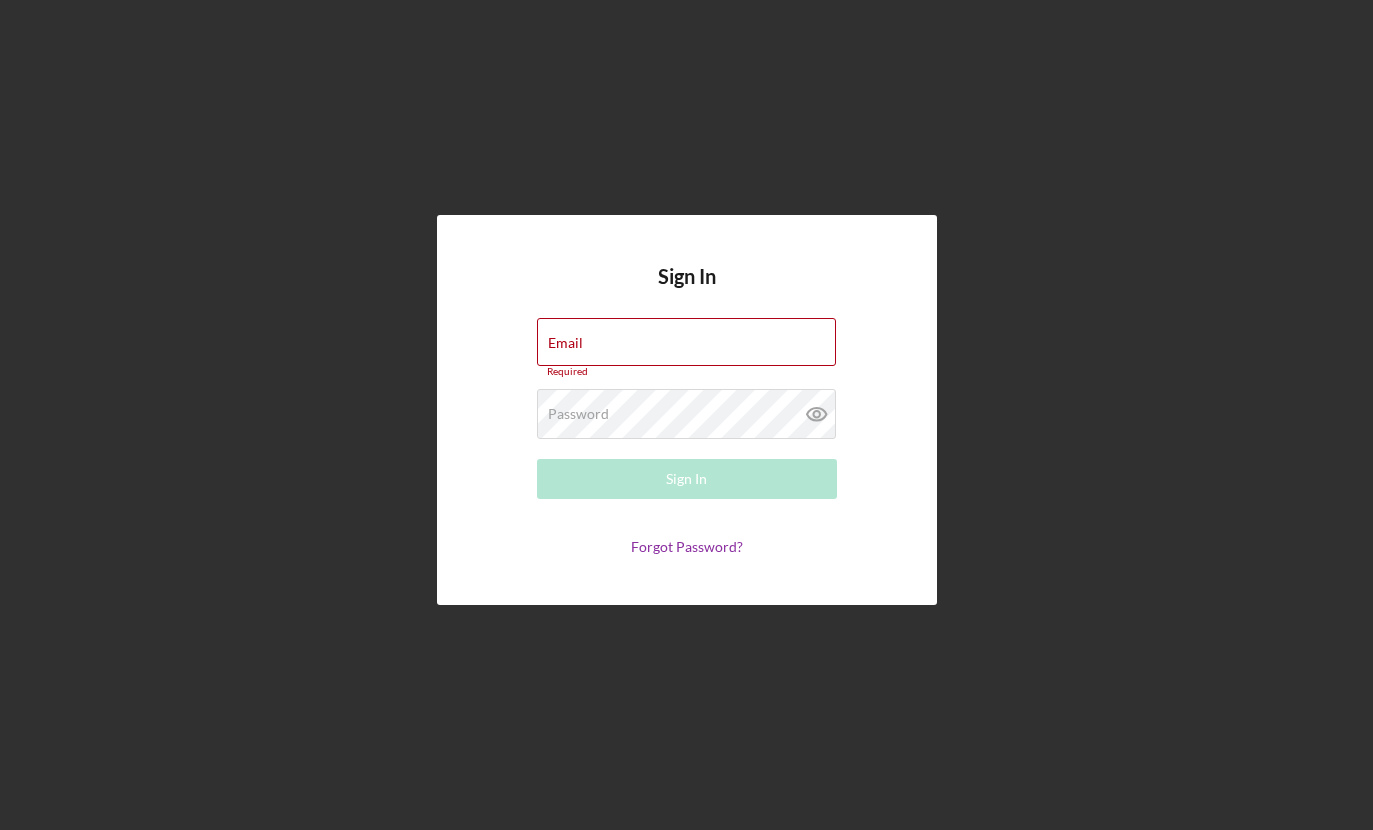 type on "[EMAIL]" 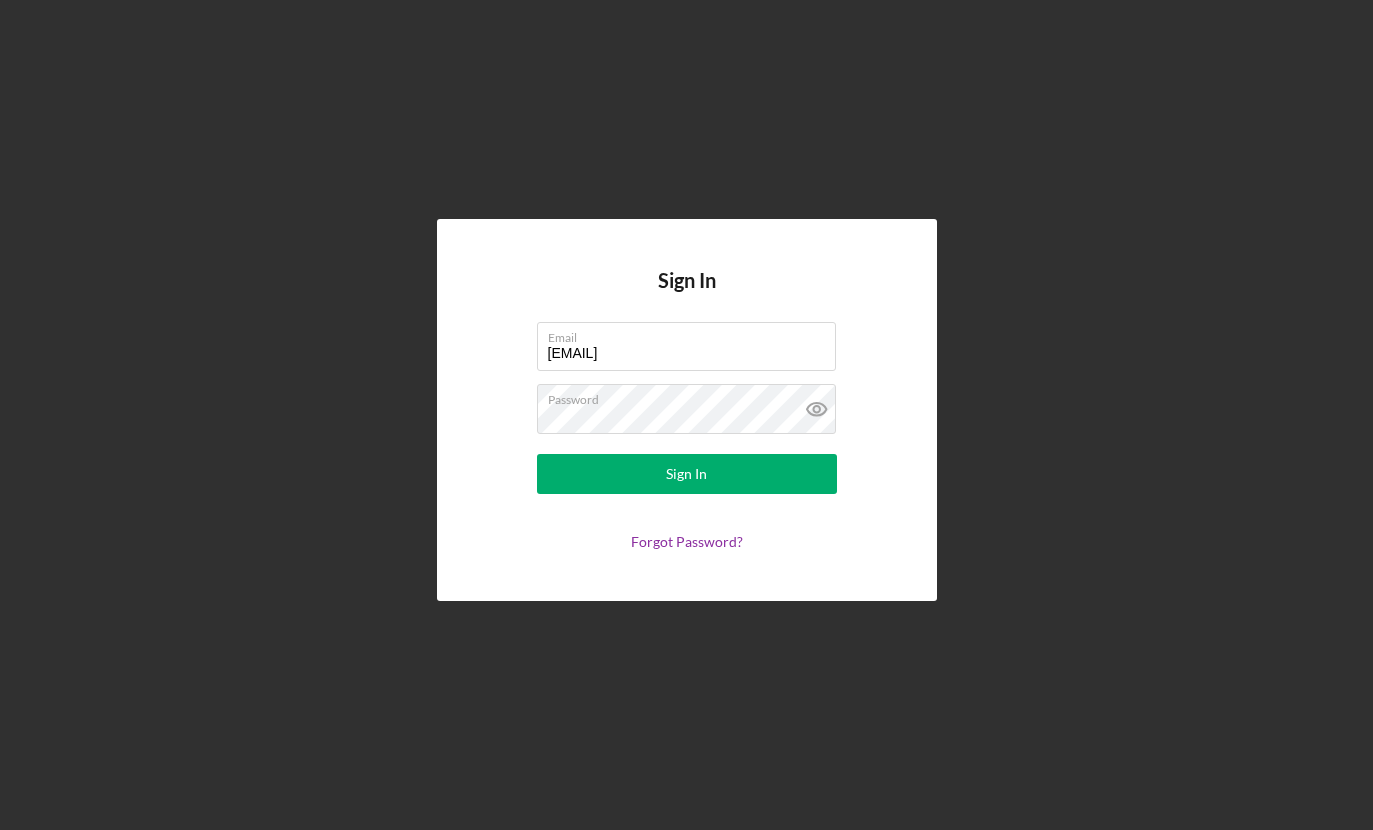 click on "Sign In" at bounding box center [687, 474] 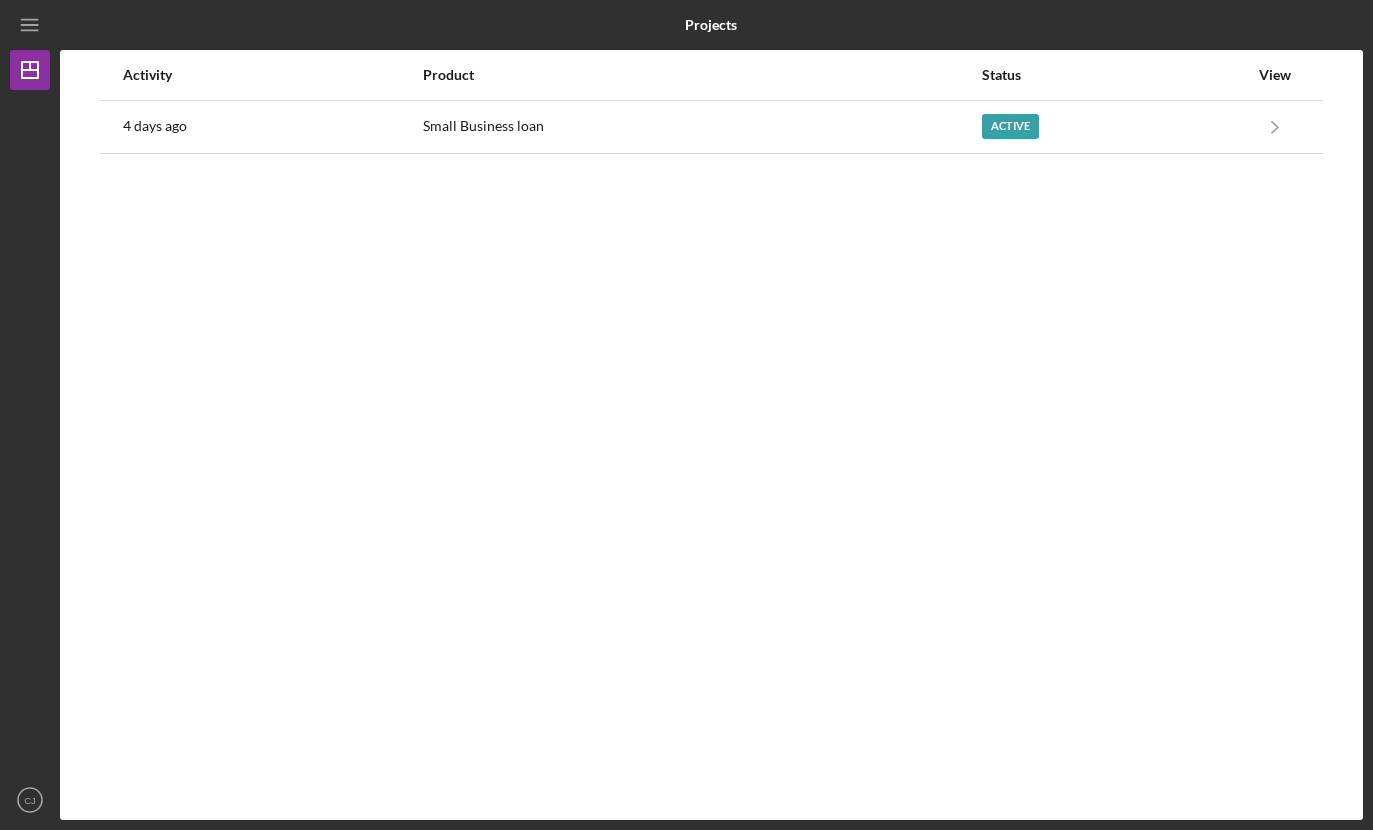click on "Activity Product Status View 4 days ago Small Business loan Active Icon/Navigate Small Business loan Icon/Navigate" at bounding box center (711, 435) 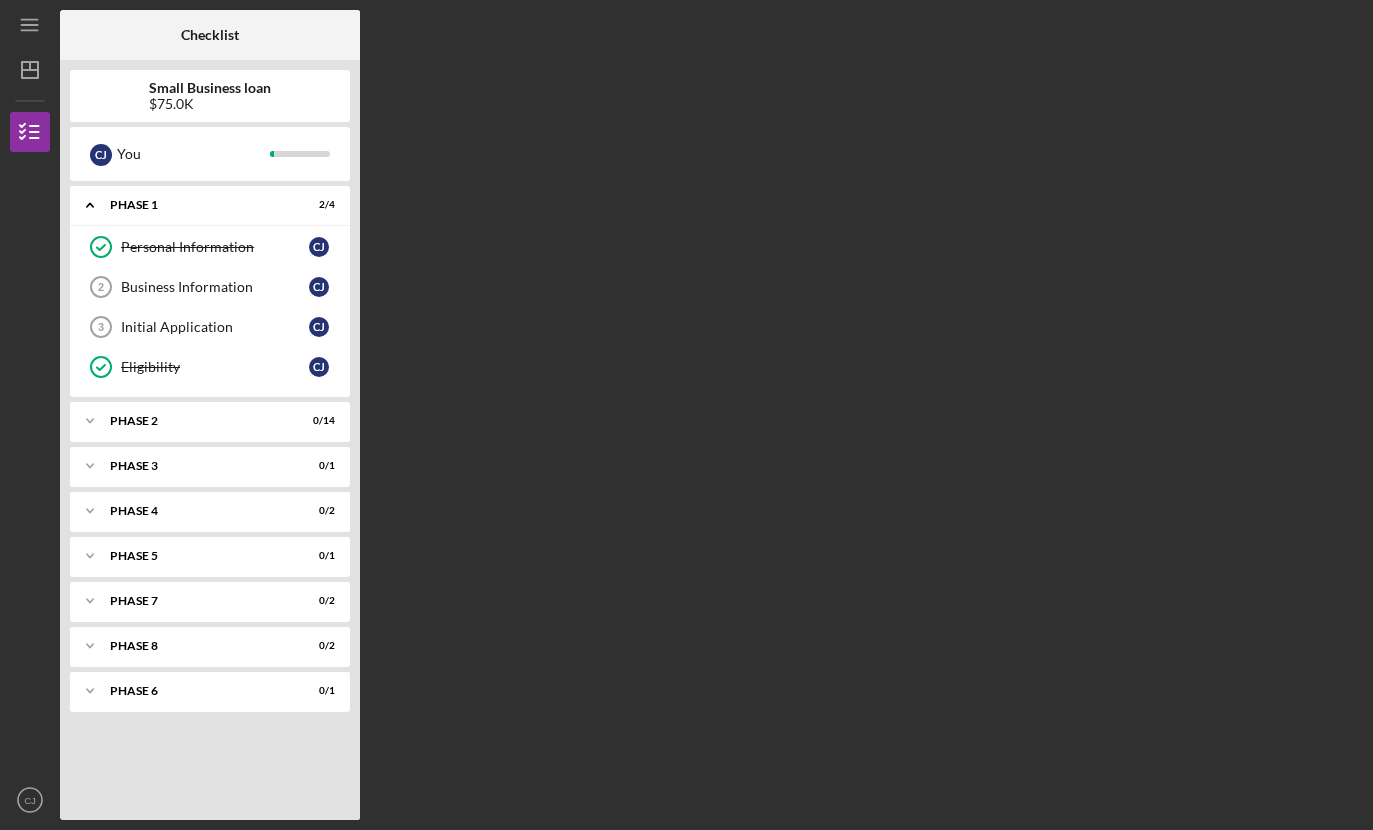 click on "Business Information 2 Business Information C J" at bounding box center (210, 287) 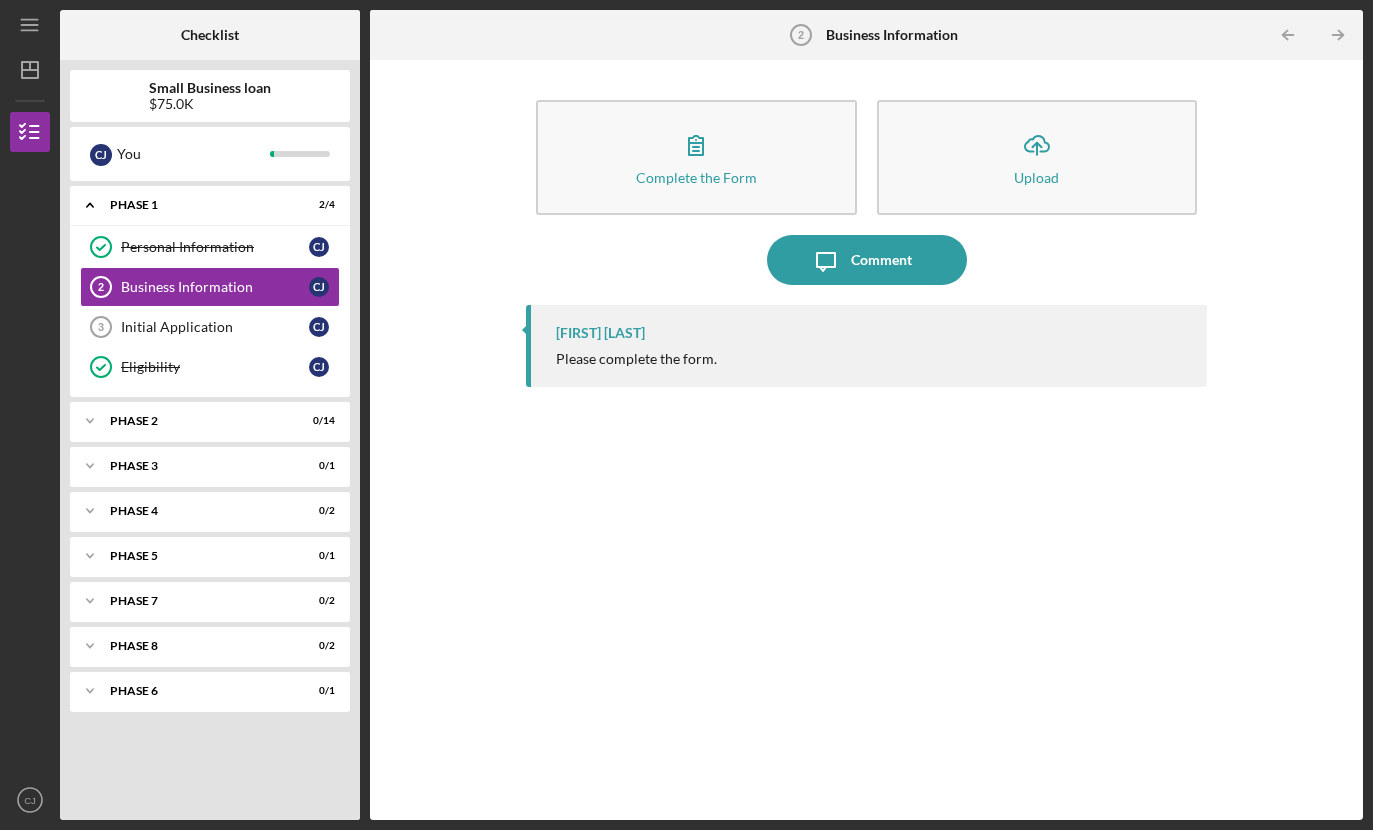scroll, scrollTop: 70, scrollLeft: 0, axis: vertical 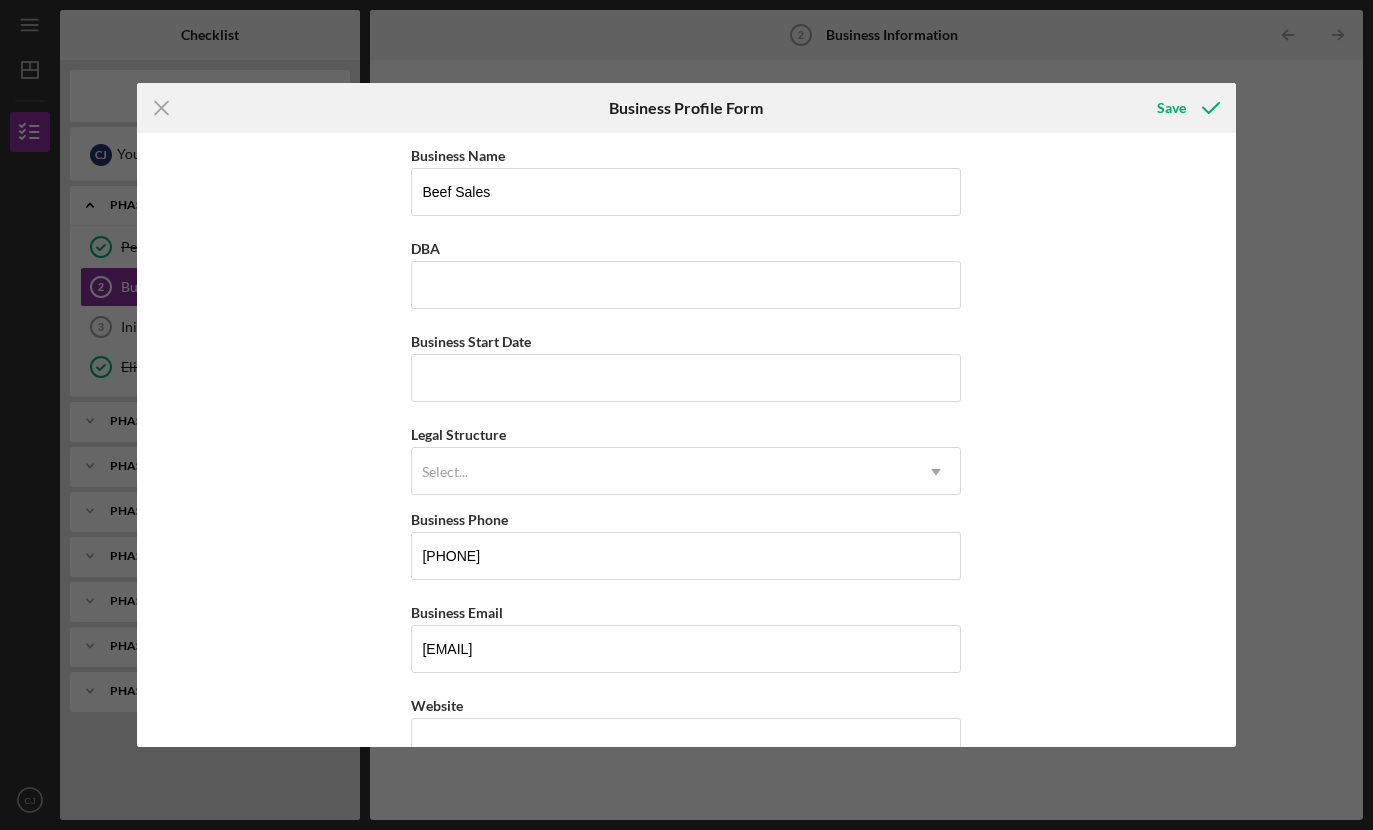 click 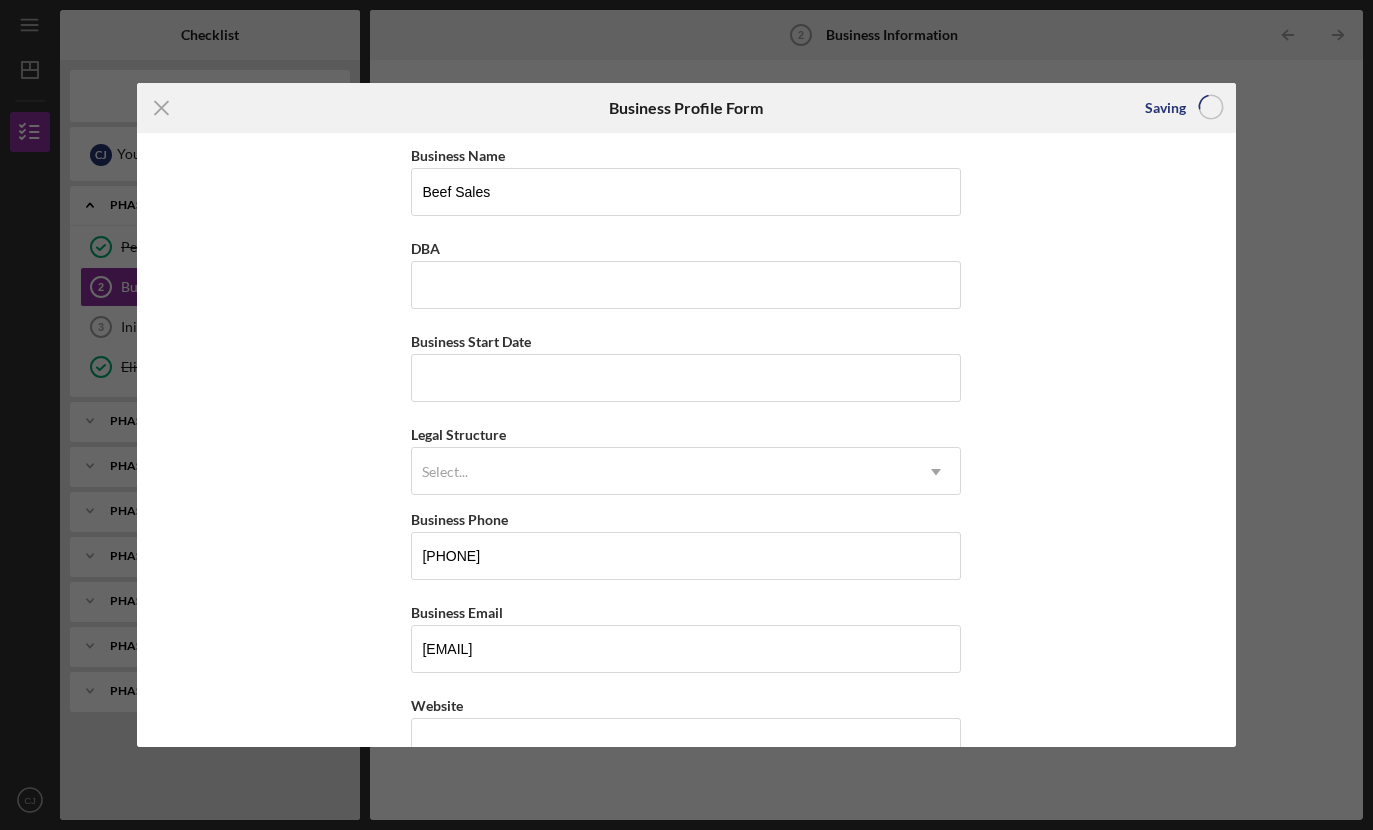 click on "Icon/Upload Upload" at bounding box center [1037, 157] 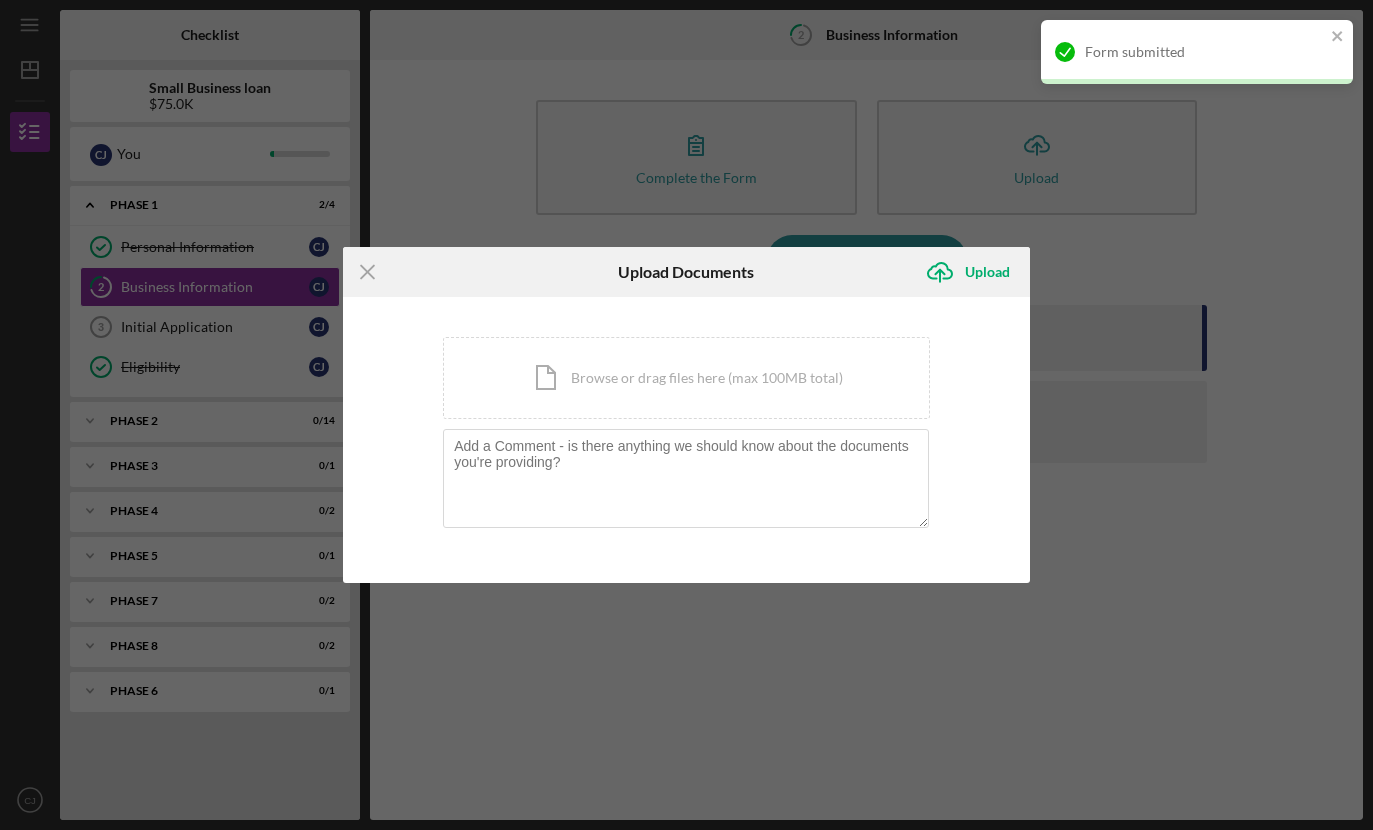 click on "Icon/Menu Close Upload Documents Icon/Upload Upload You're uploading documents related to Business Information . Icon/Document Browse or drag files here (max 100MB total) Tap to choose files or take a photo Cancel Icon/Upload Upload" at bounding box center (686, 415) 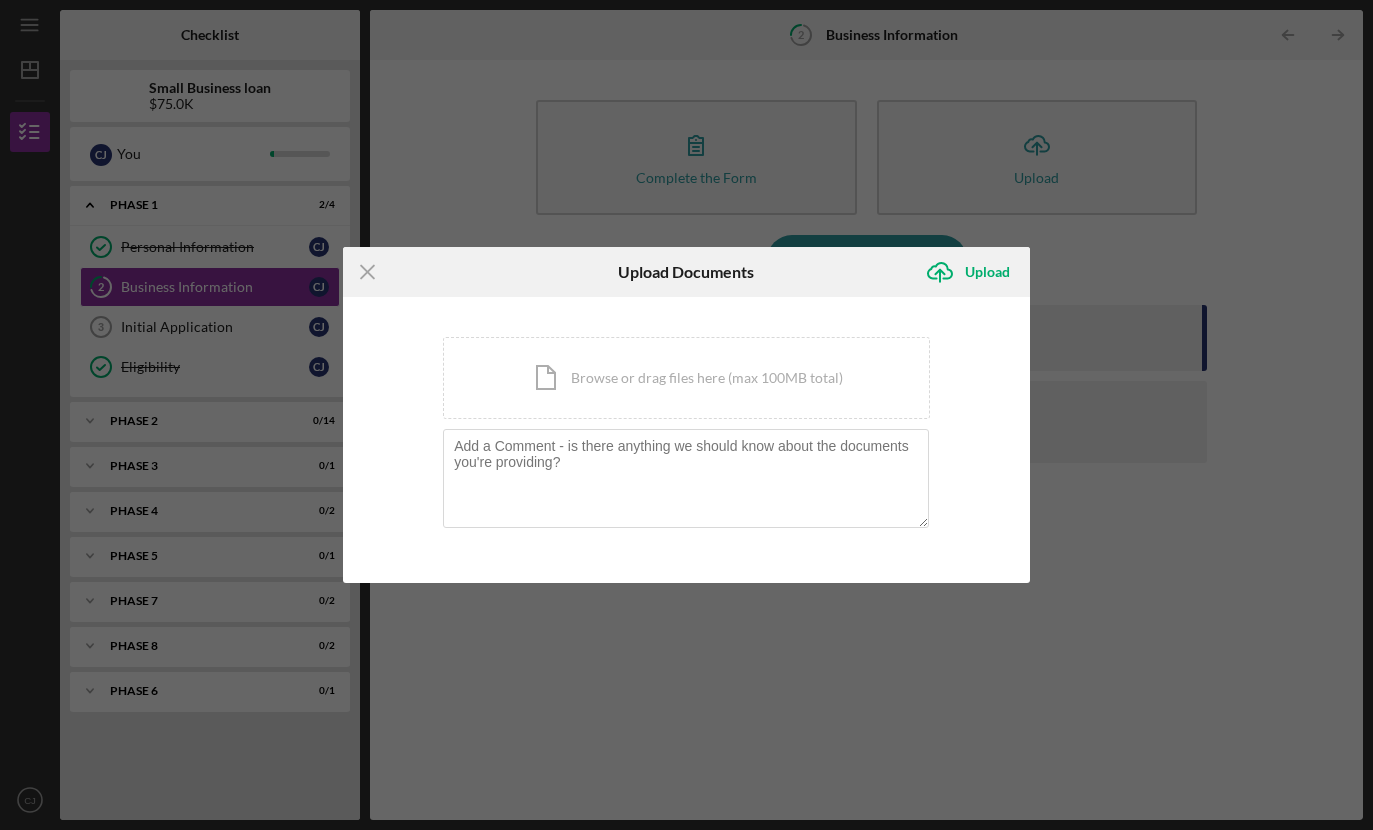 click on "Icon/Menu Close Upload Documents Icon/Upload Upload You're uploading documents related to Business Information . Icon/Document Browse or drag files here (max 100MB total) Tap to choose files or take a photo Cancel Icon/Upload Upload" at bounding box center (686, 415) 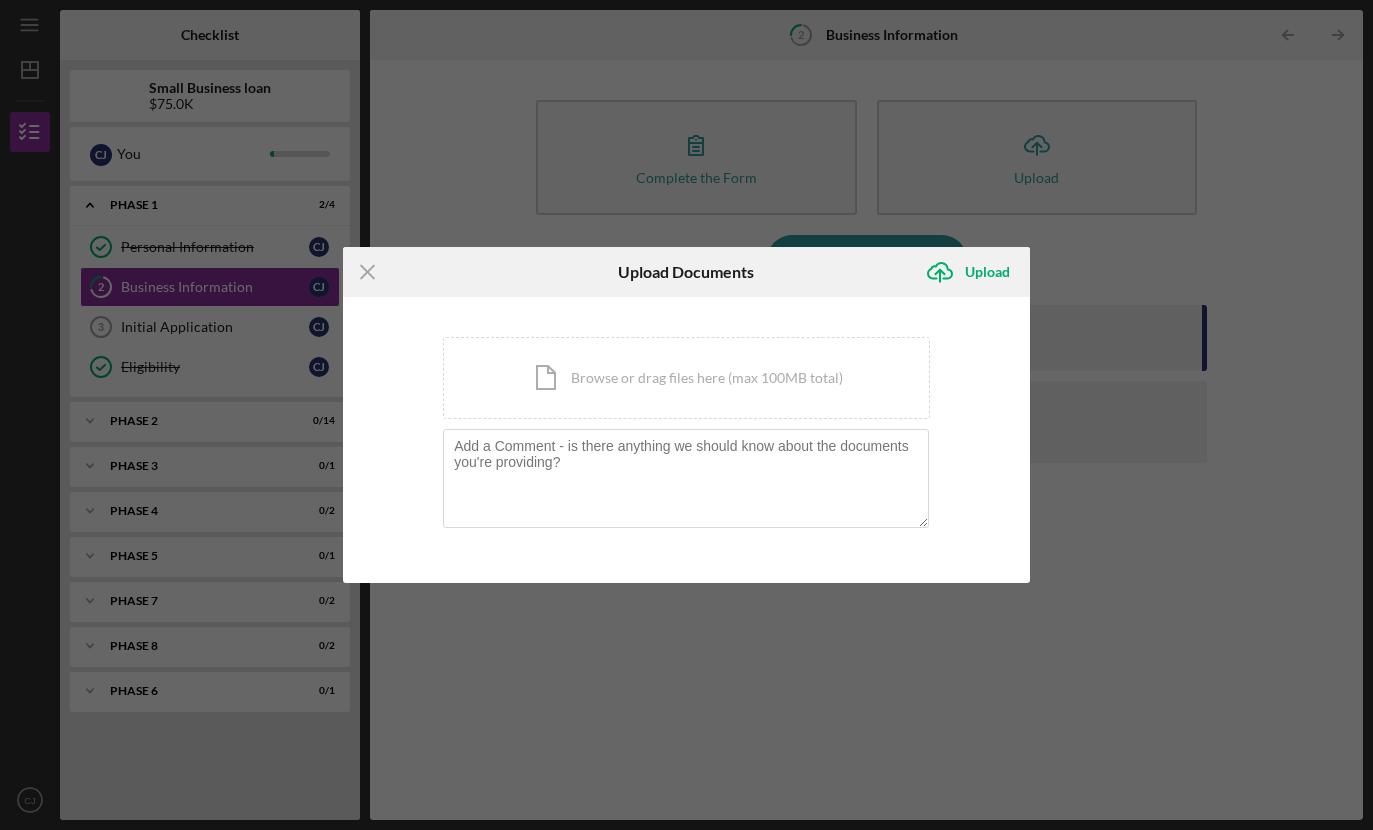 click on "Icon/Menu Close" 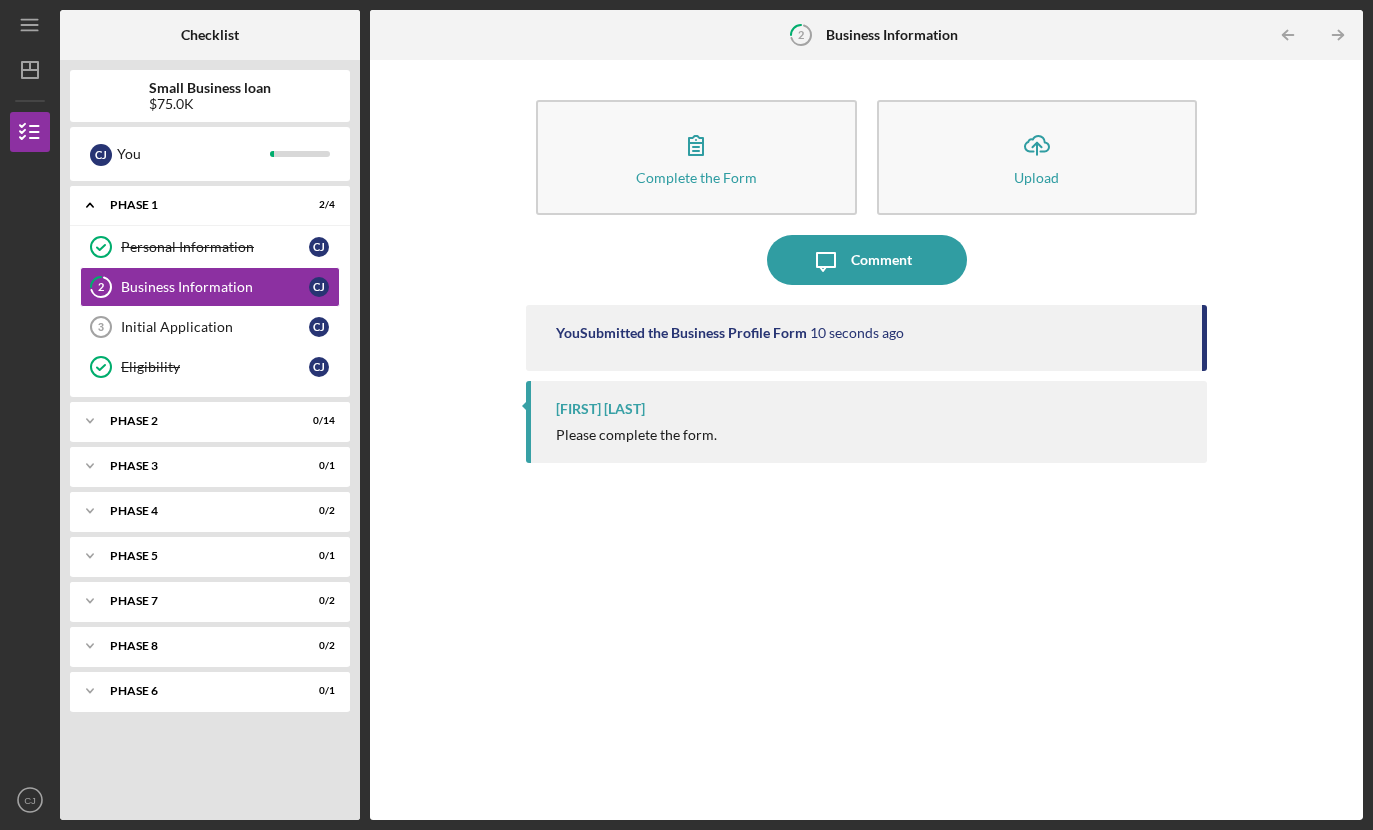 click on "Complete the Form Form" at bounding box center (696, 157) 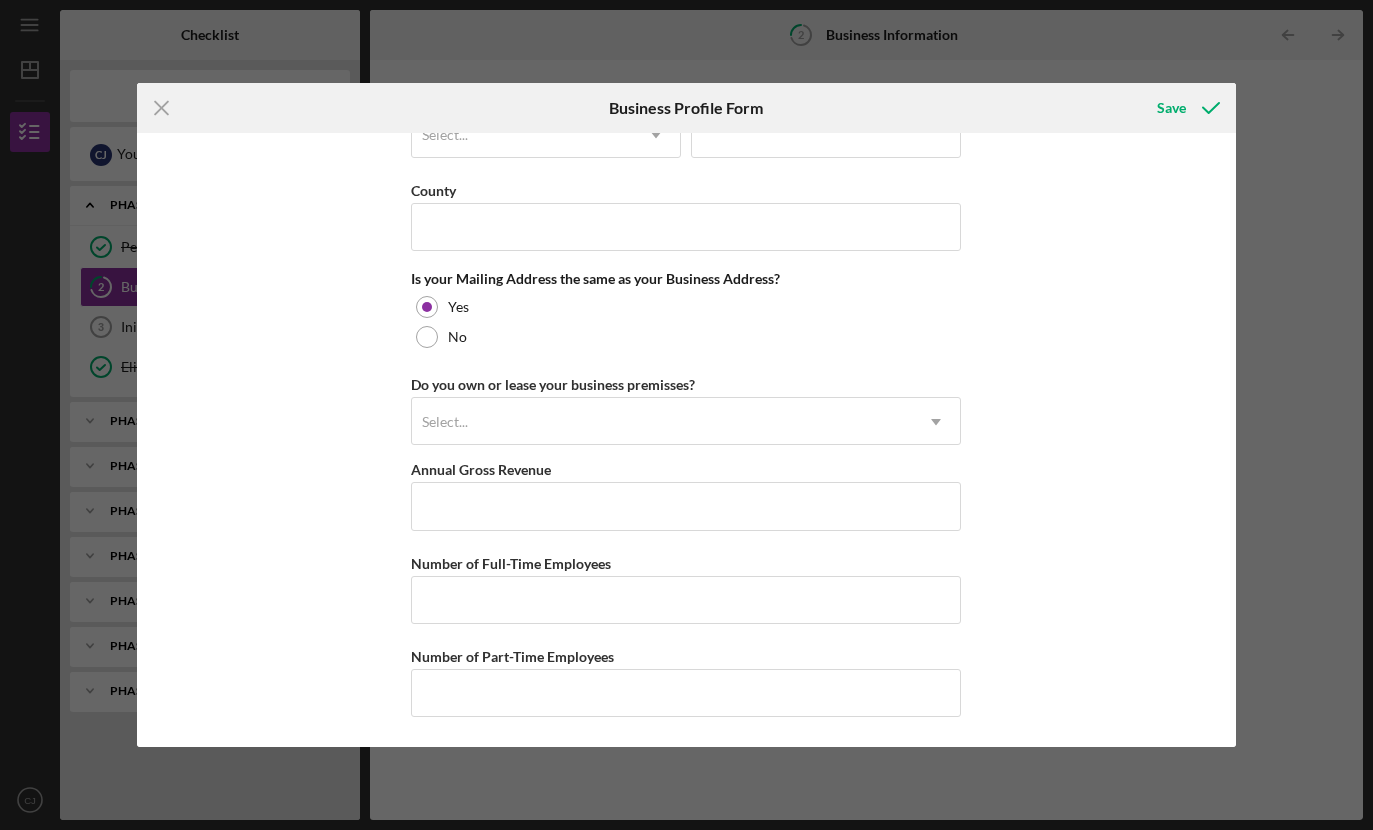 scroll, scrollTop: 1461, scrollLeft: 0, axis: vertical 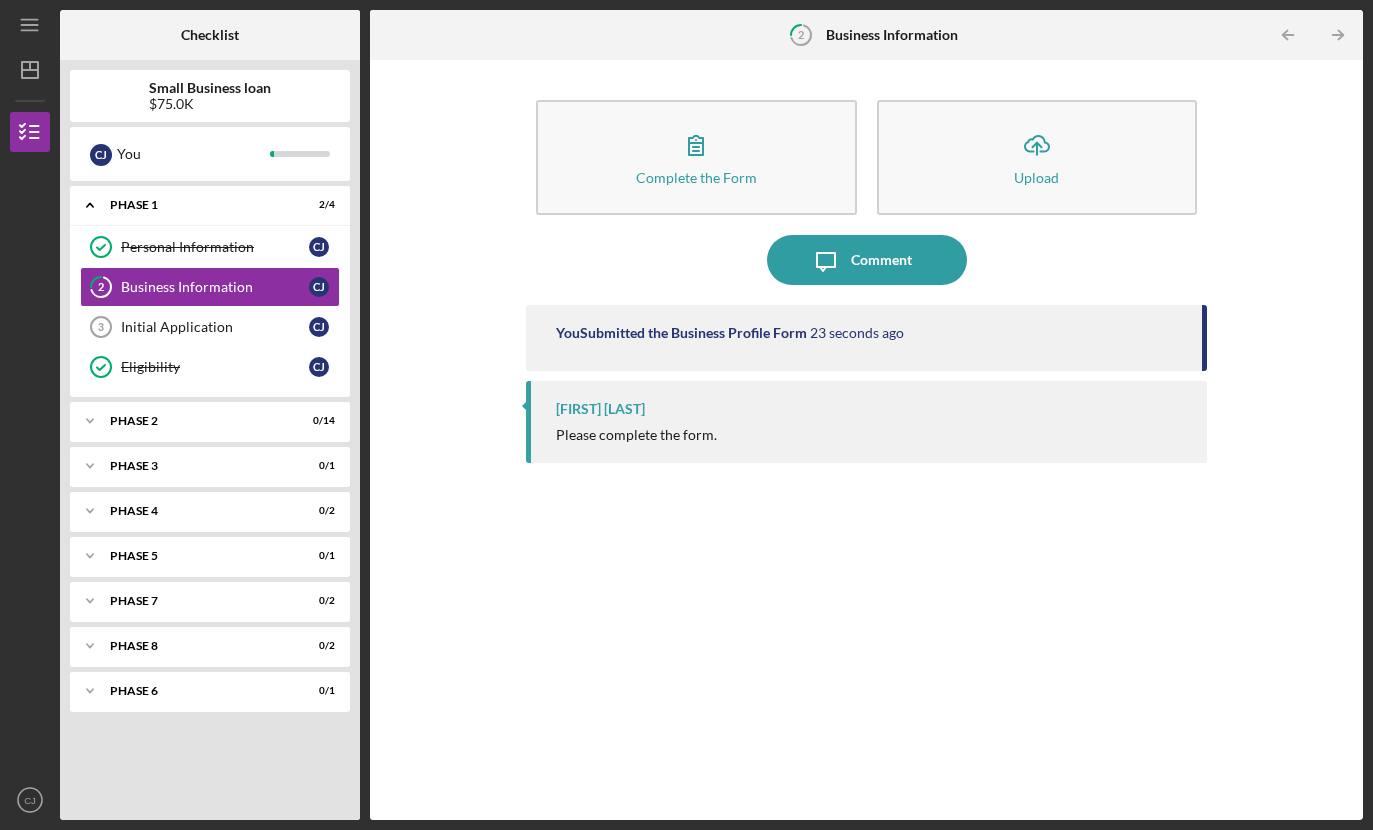 click on "Initial Application" at bounding box center [215, 327] 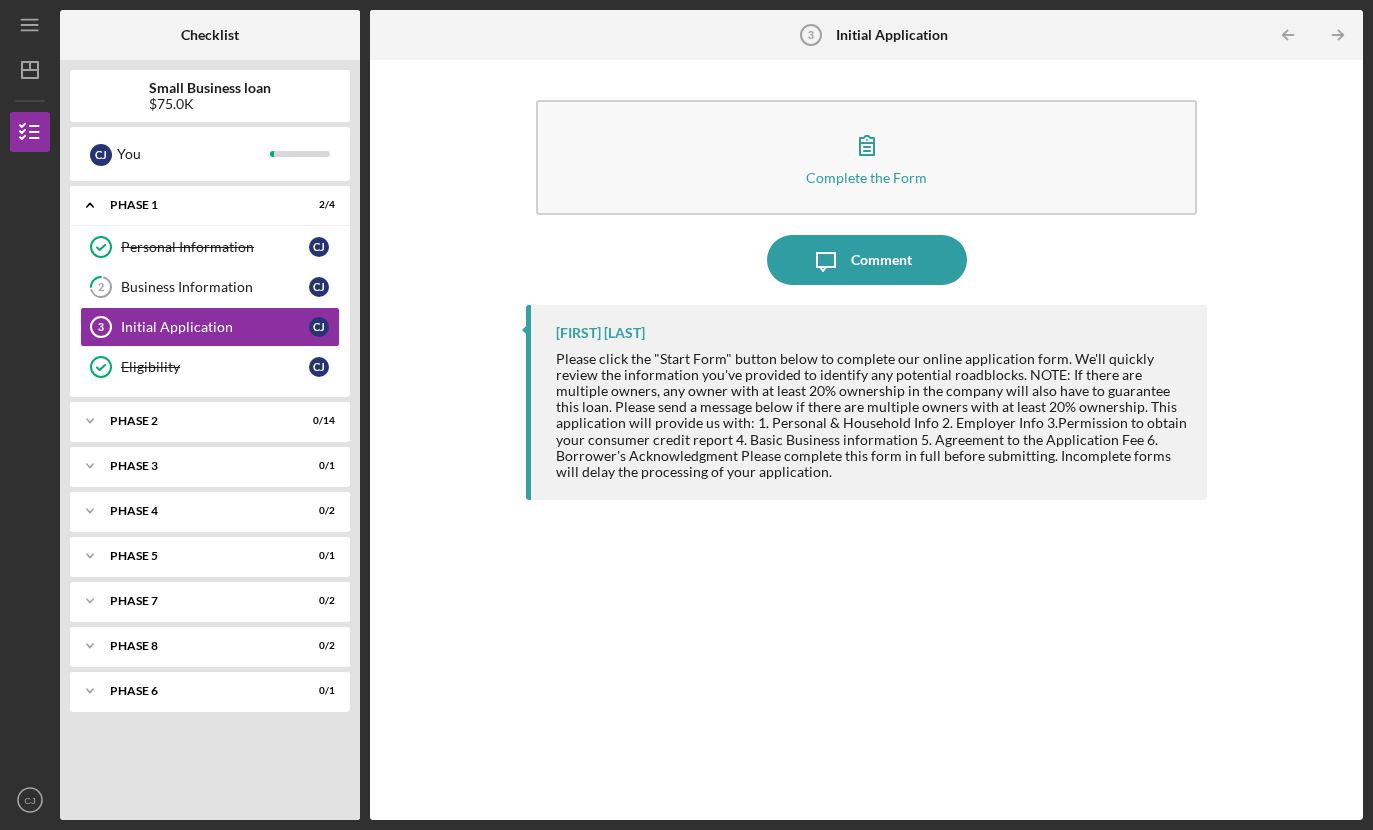click on "Complete the Form Form" at bounding box center [866, 157] 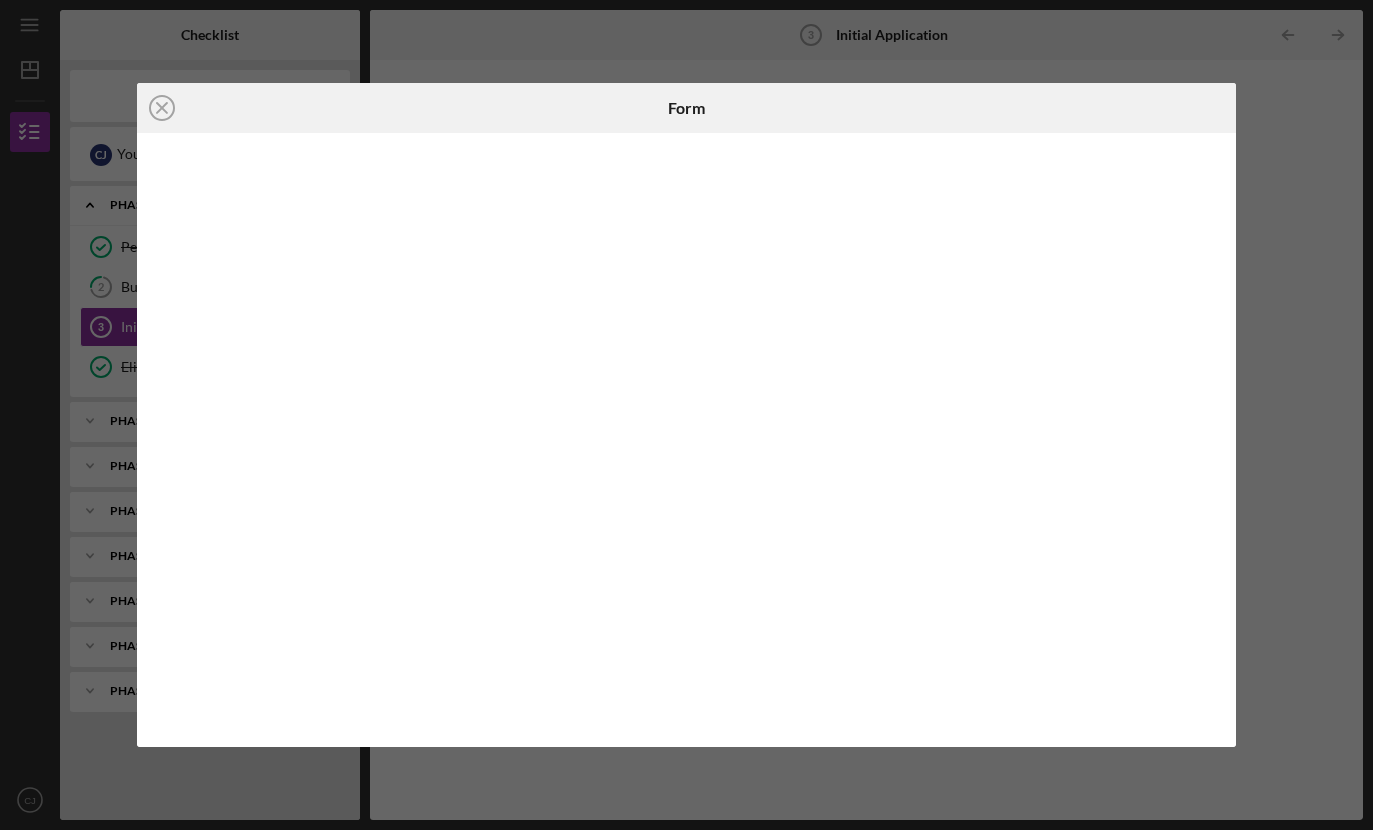 click on "Icon/Close" 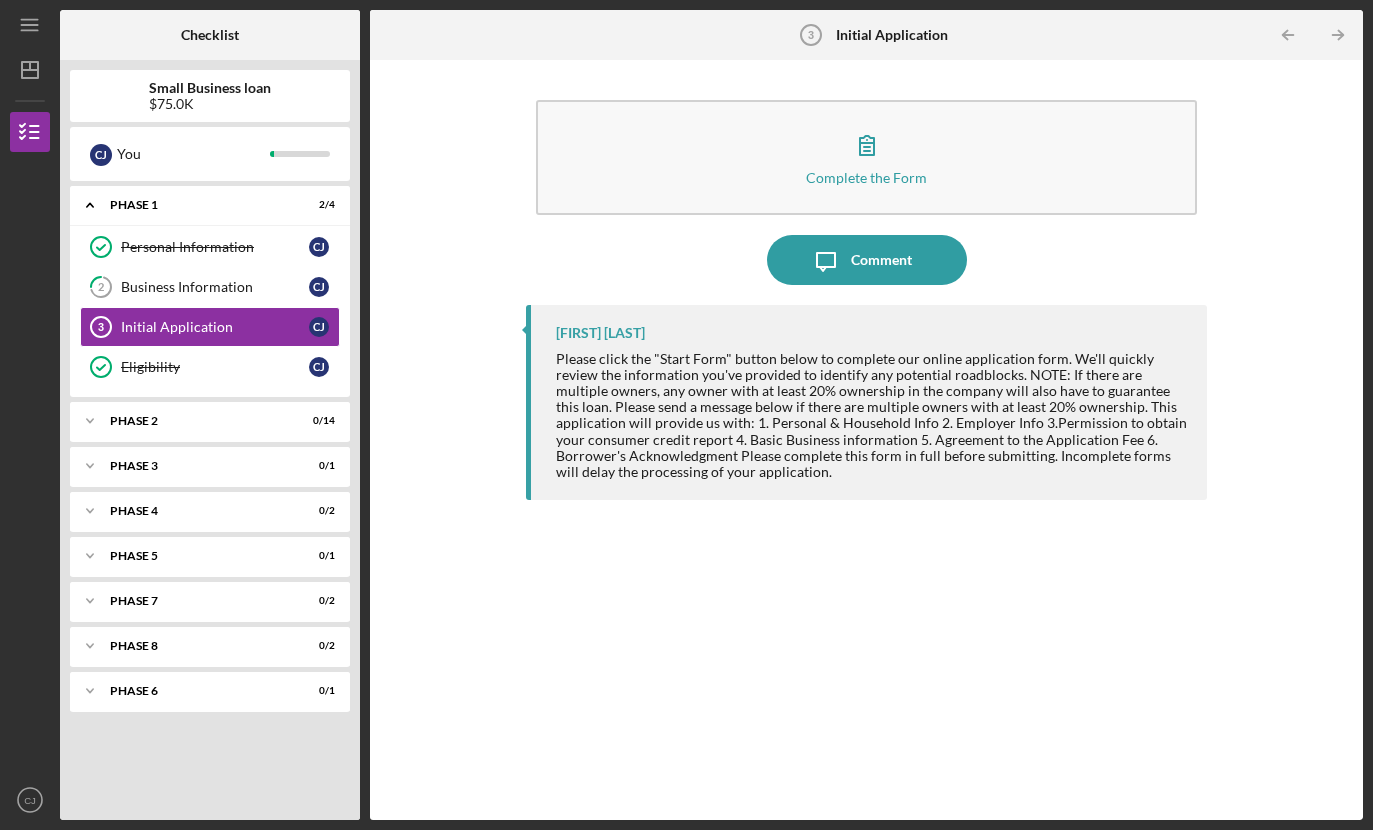 click on "Eligibility Eligibility C J" at bounding box center [210, 367] 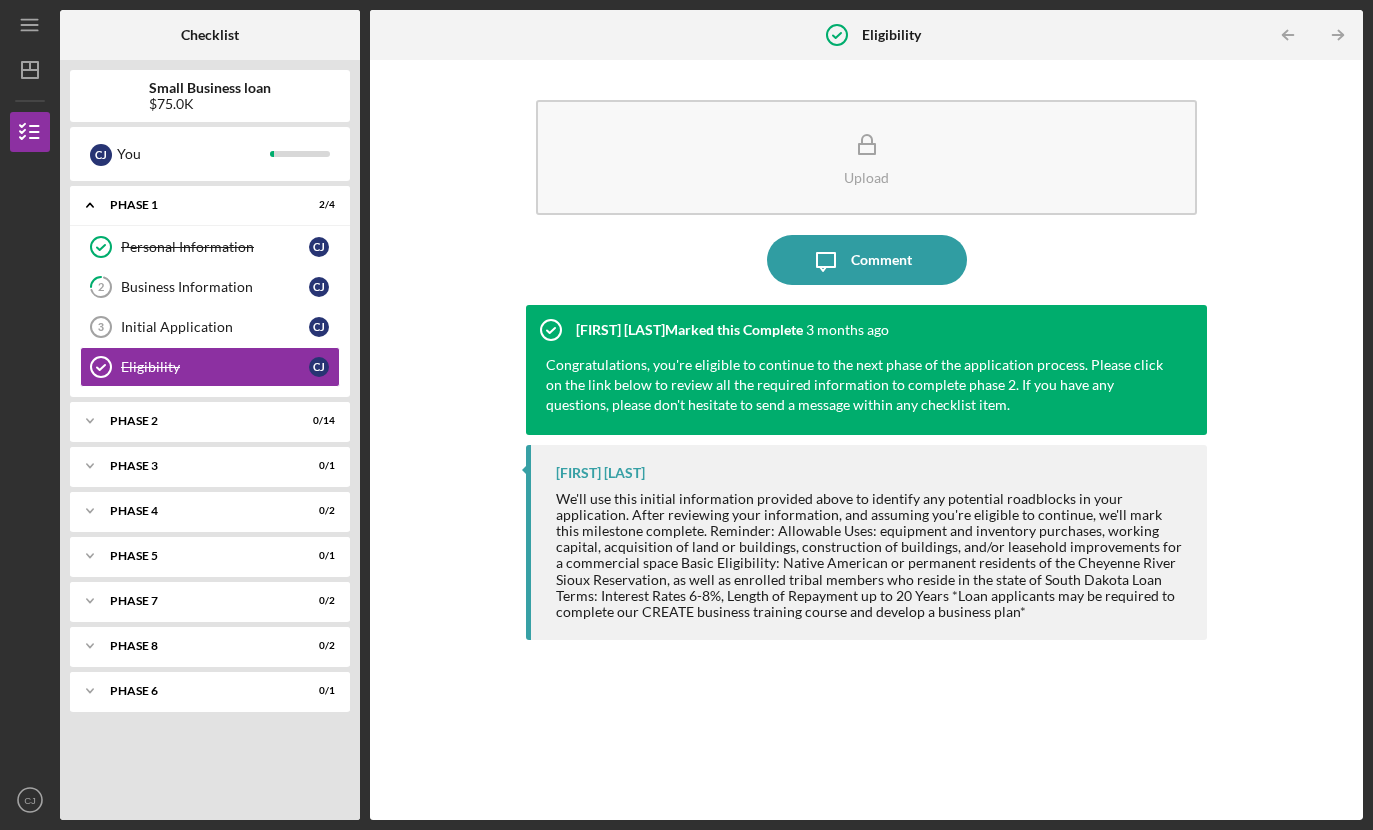 click on "Phase 2" at bounding box center [197, 421] 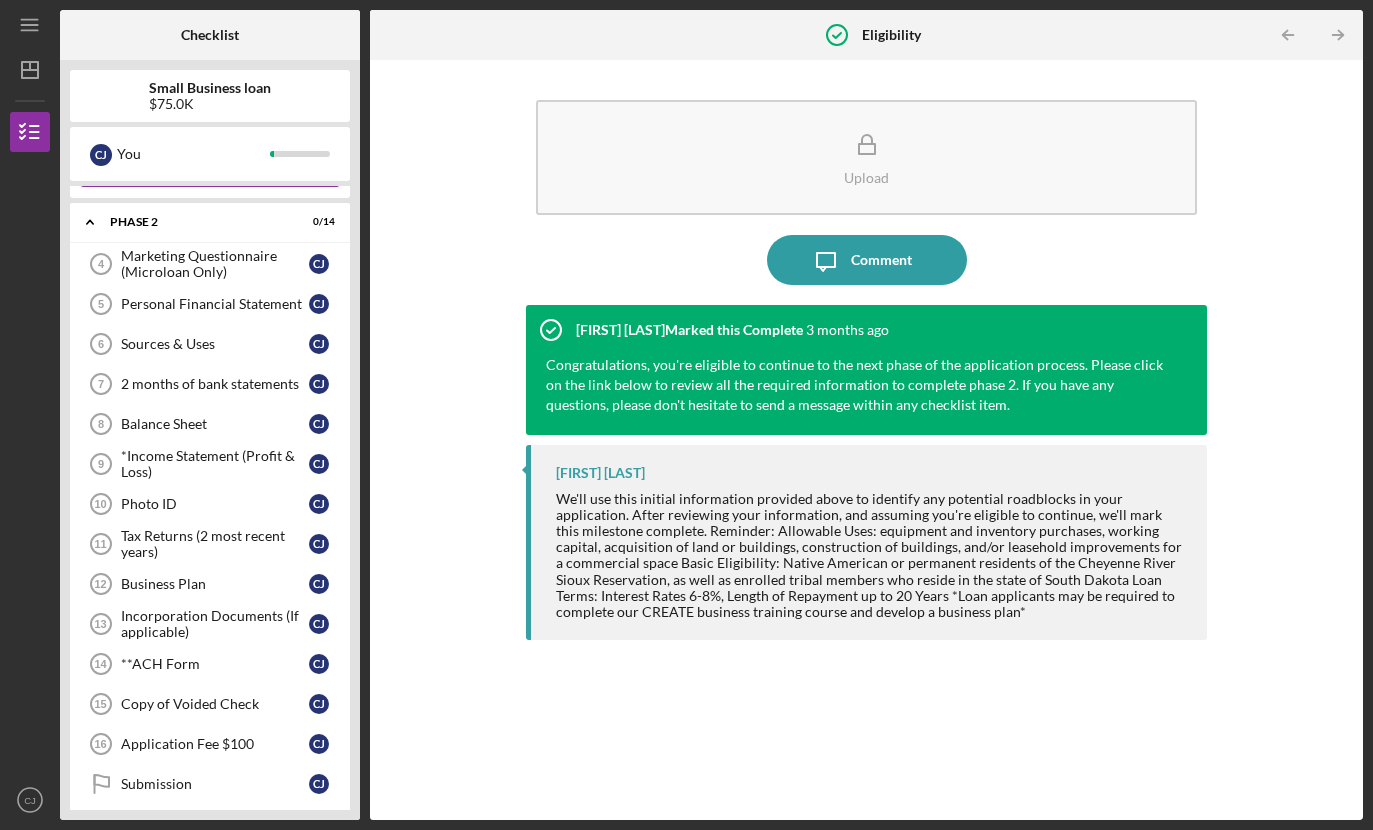 scroll, scrollTop: 205, scrollLeft: 0, axis: vertical 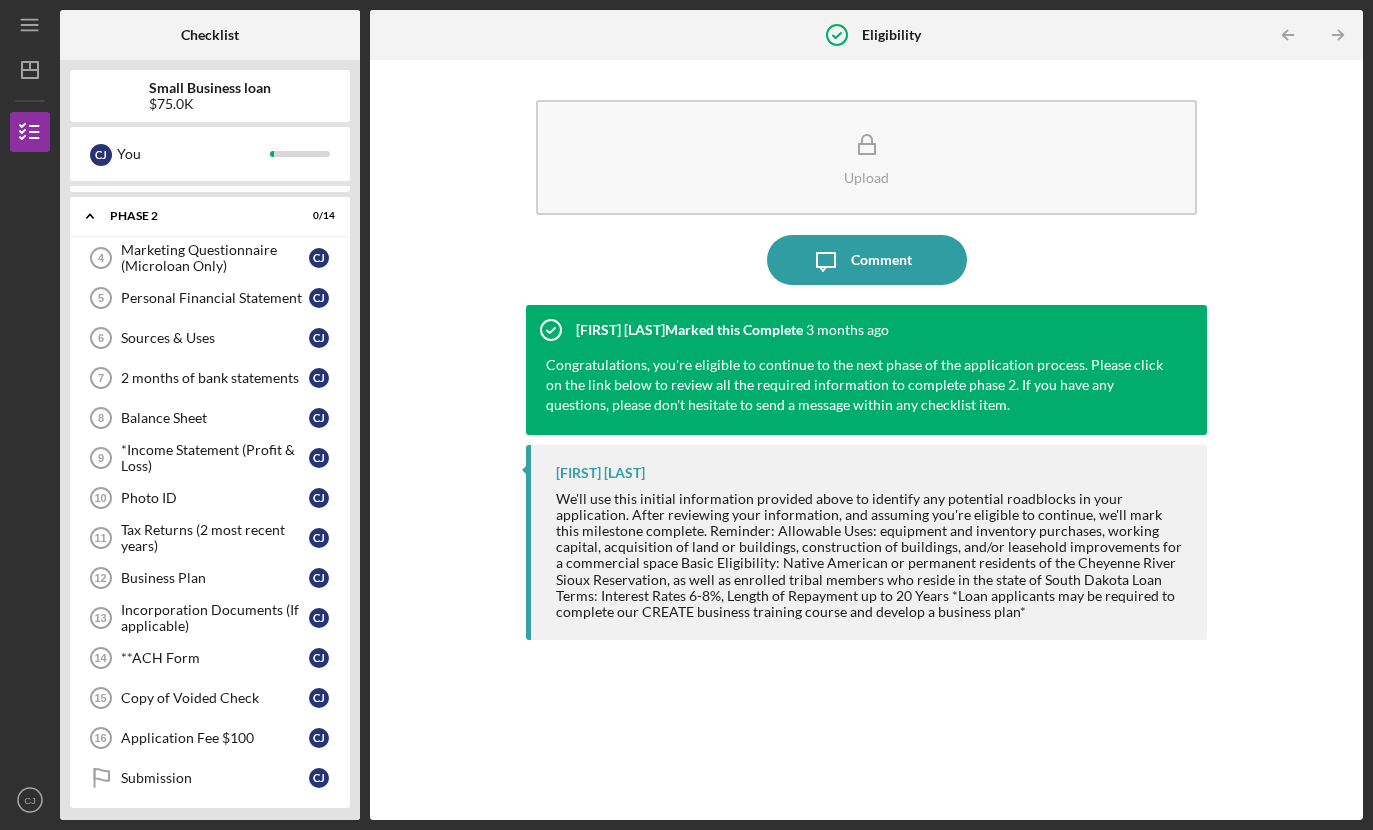 click on "Marketing Questionnaire (Microloan Only) 4 Marketing Questionnaire (Microloan Only) C J" at bounding box center [210, 258] 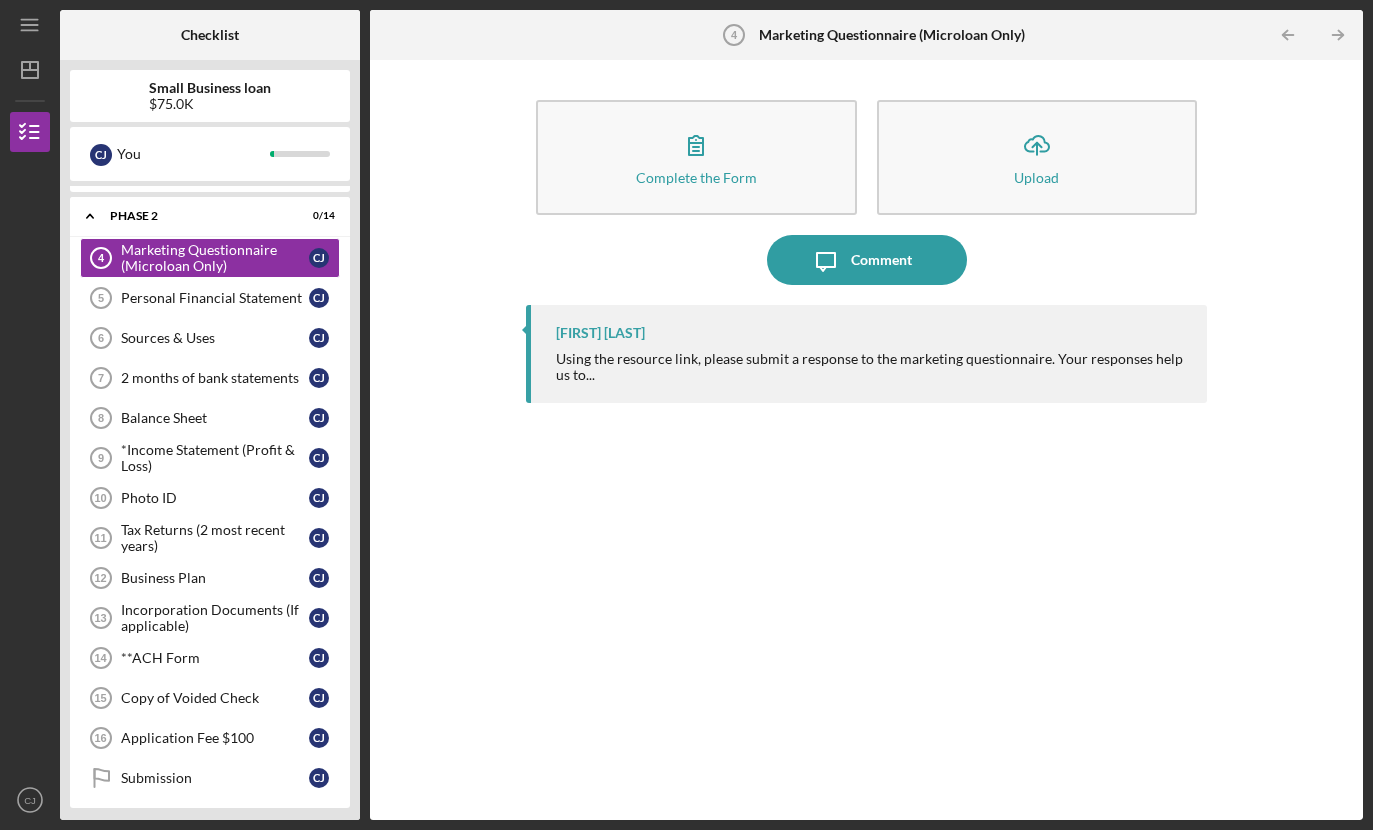 click on "Icon/Expander Phase 2 0 / 14" at bounding box center [210, 216] 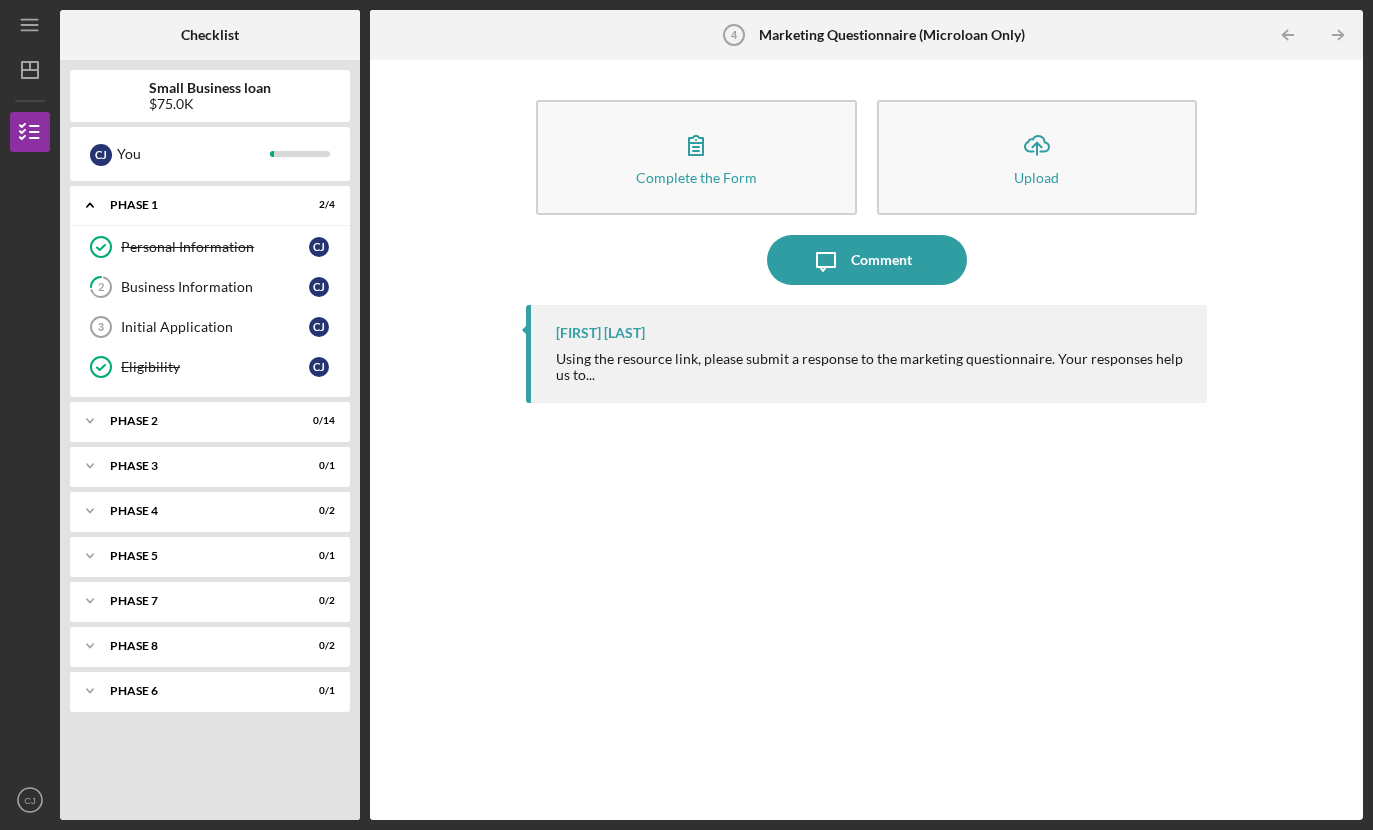 click on "Phase 1" at bounding box center [197, 205] 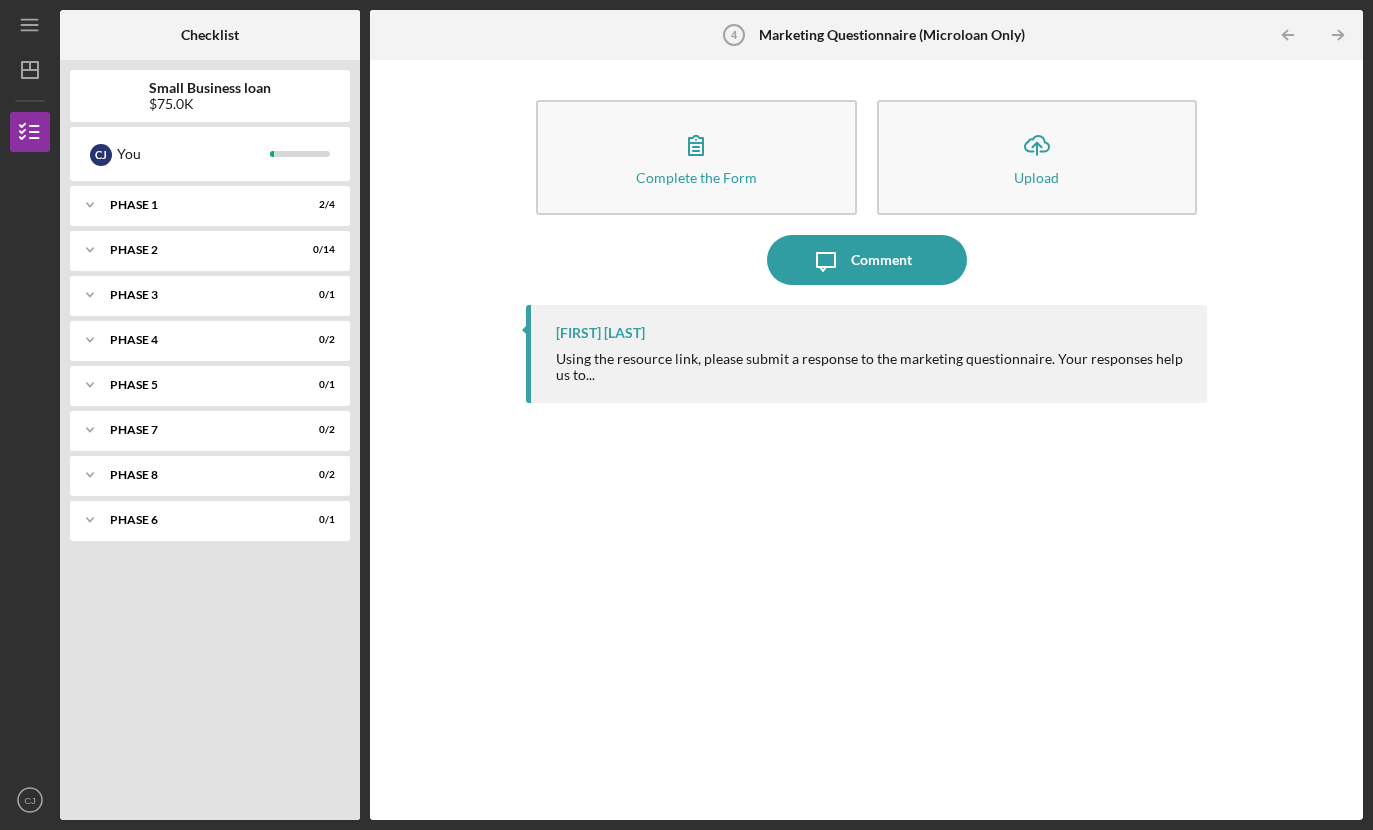 click on "Phase 2" at bounding box center (202, 250) 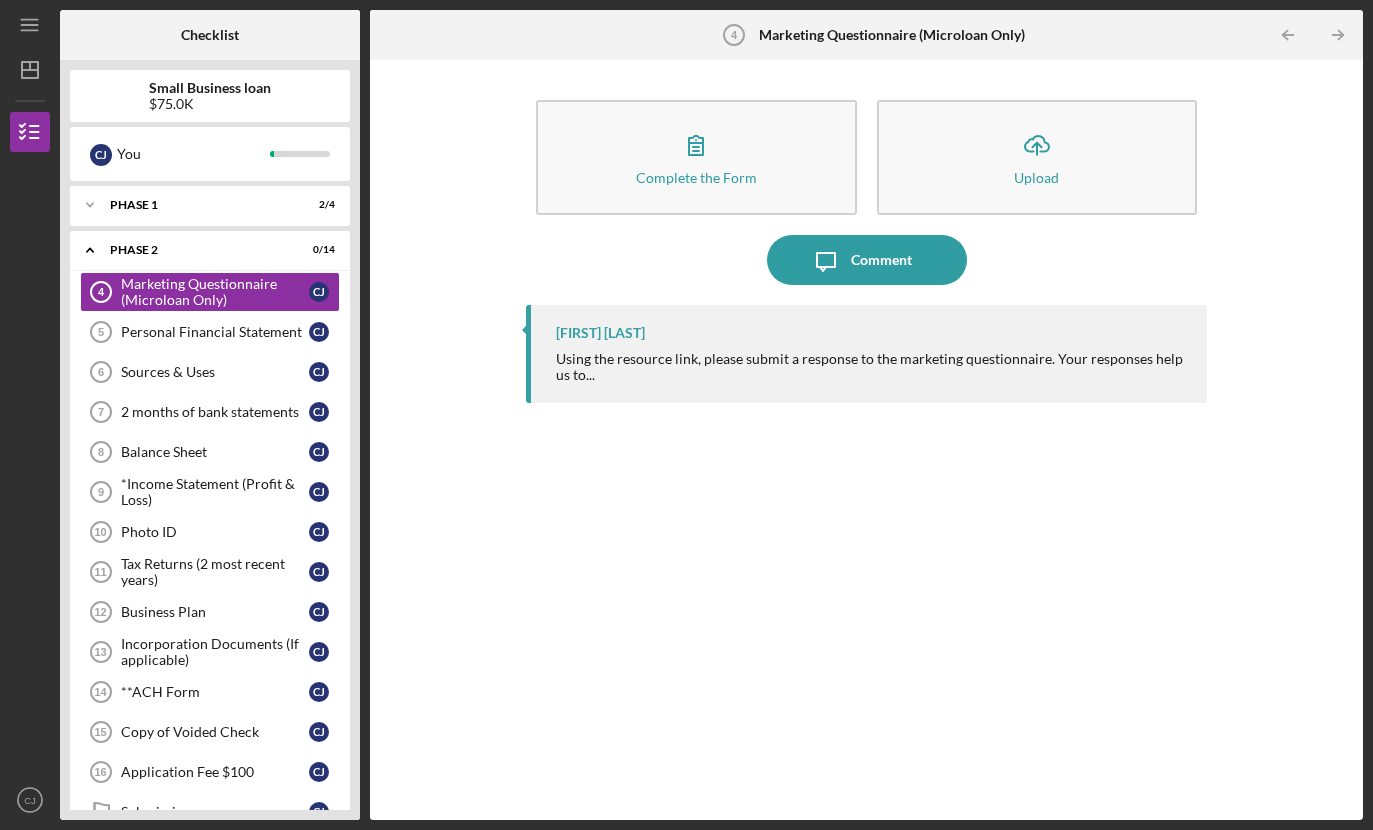 click on "Personal Financial Statement" at bounding box center (215, 332) 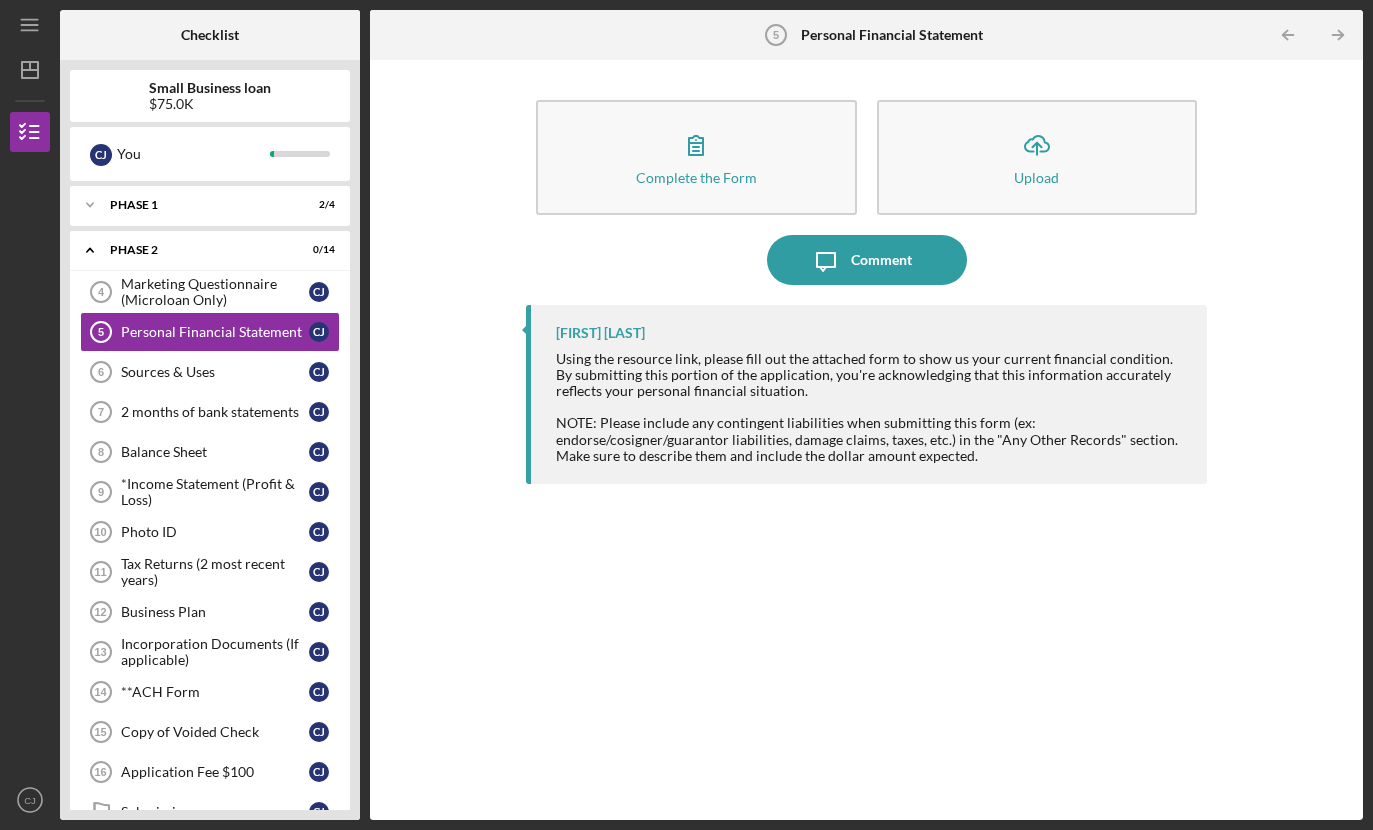 click on "Complete the Form Form" at bounding box center (696, 157) 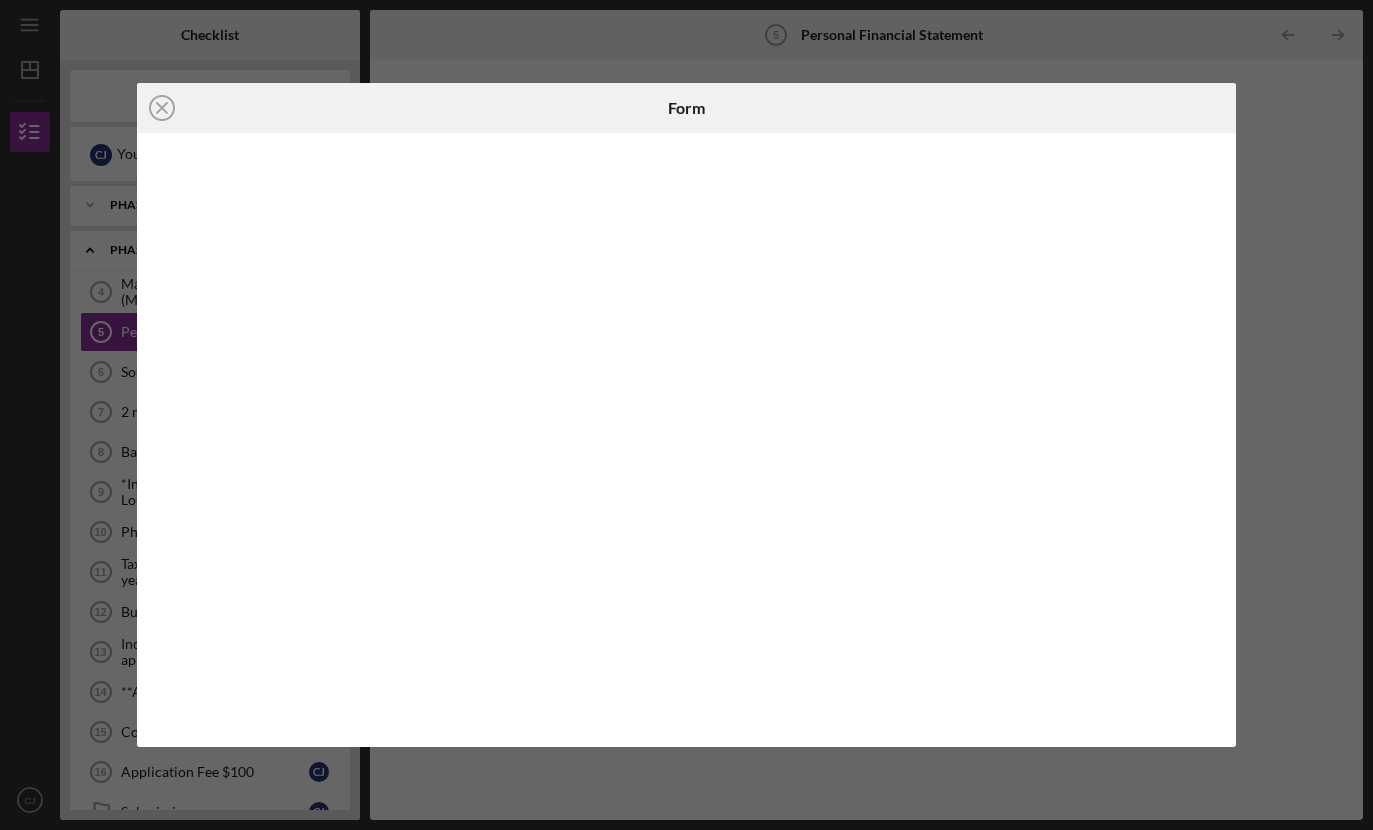 click on "Icon/Close Form" at bounding box center (686, 415) 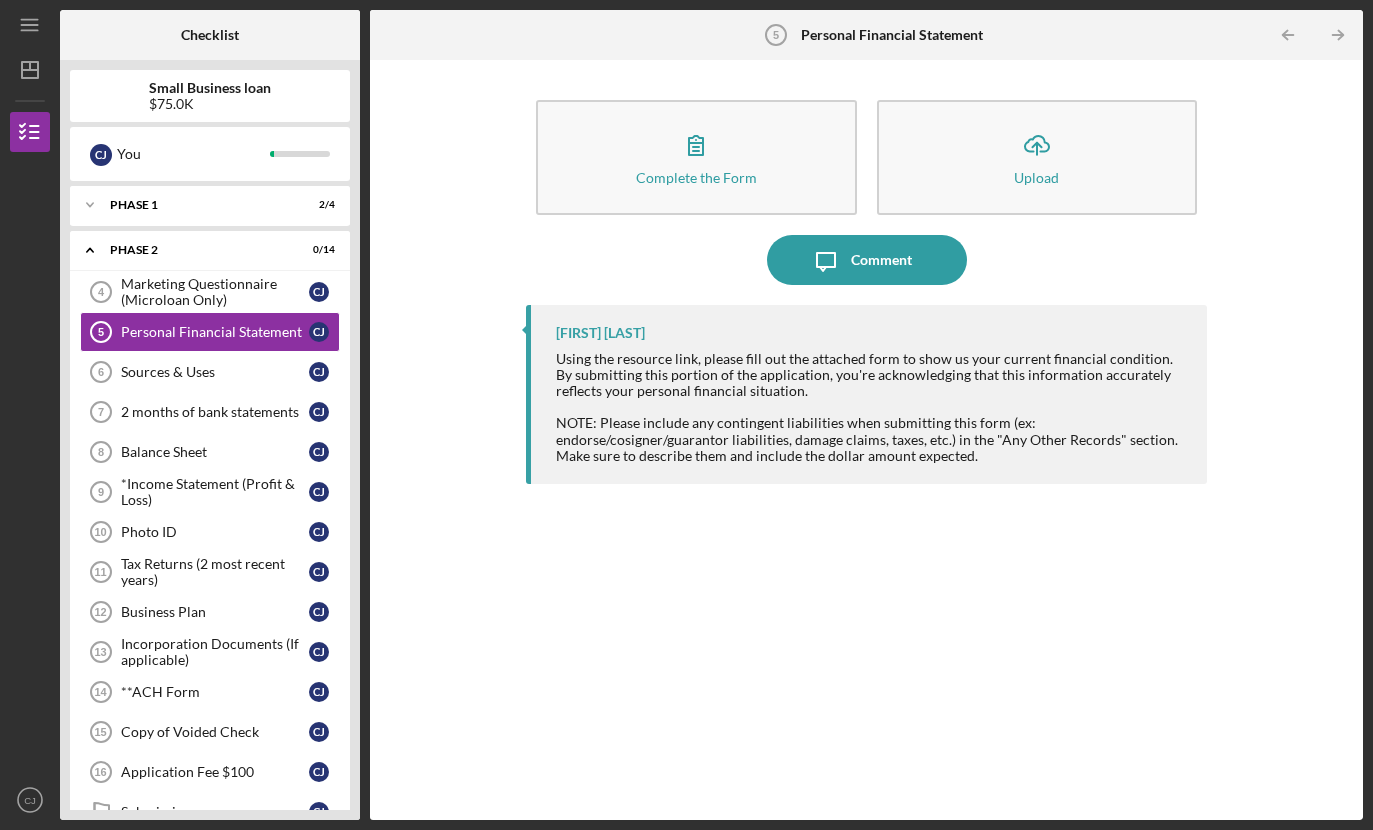 click on "Sources & Uses" at bounding box center (215, 372) 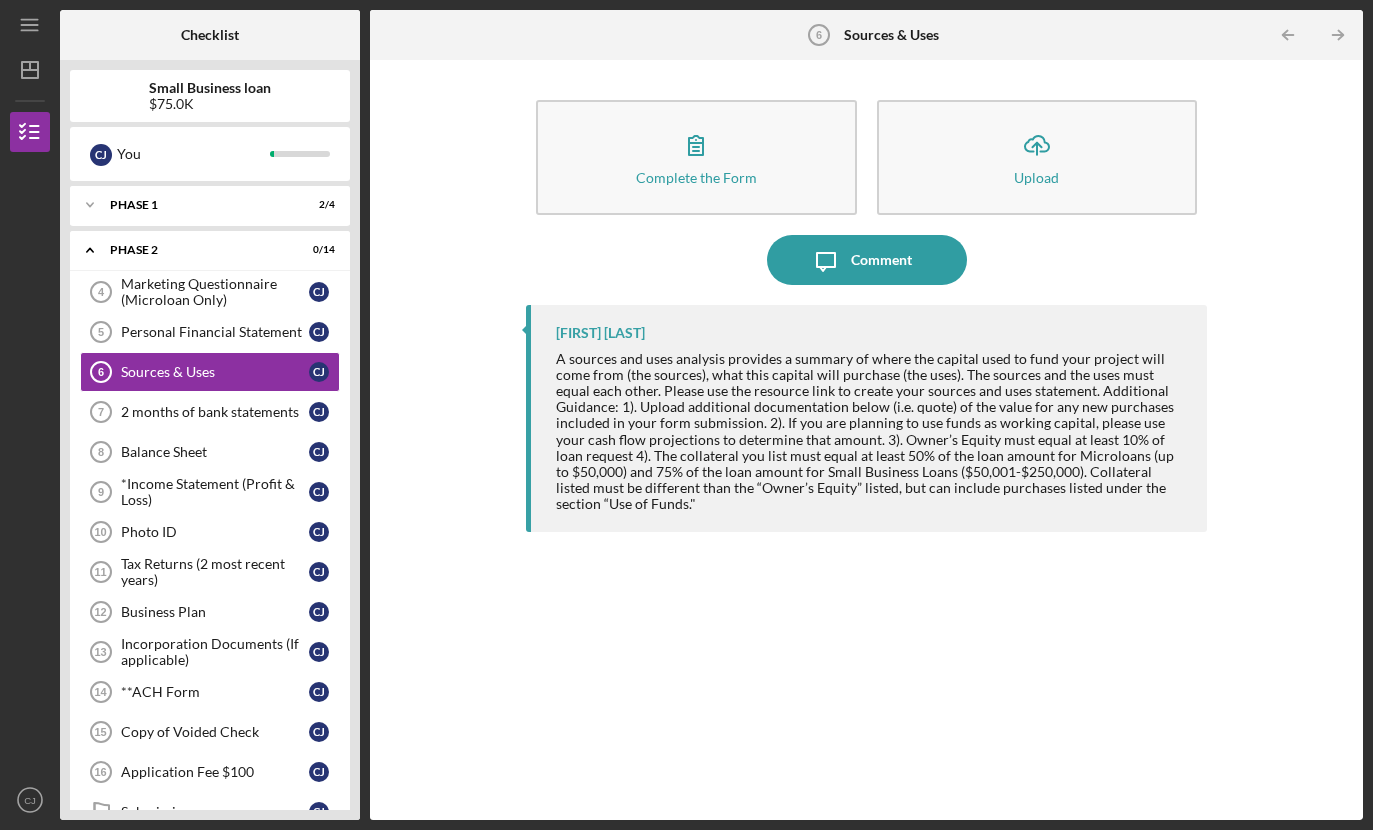 click on "Complete the Form Form" at bounding box center [696, 157] 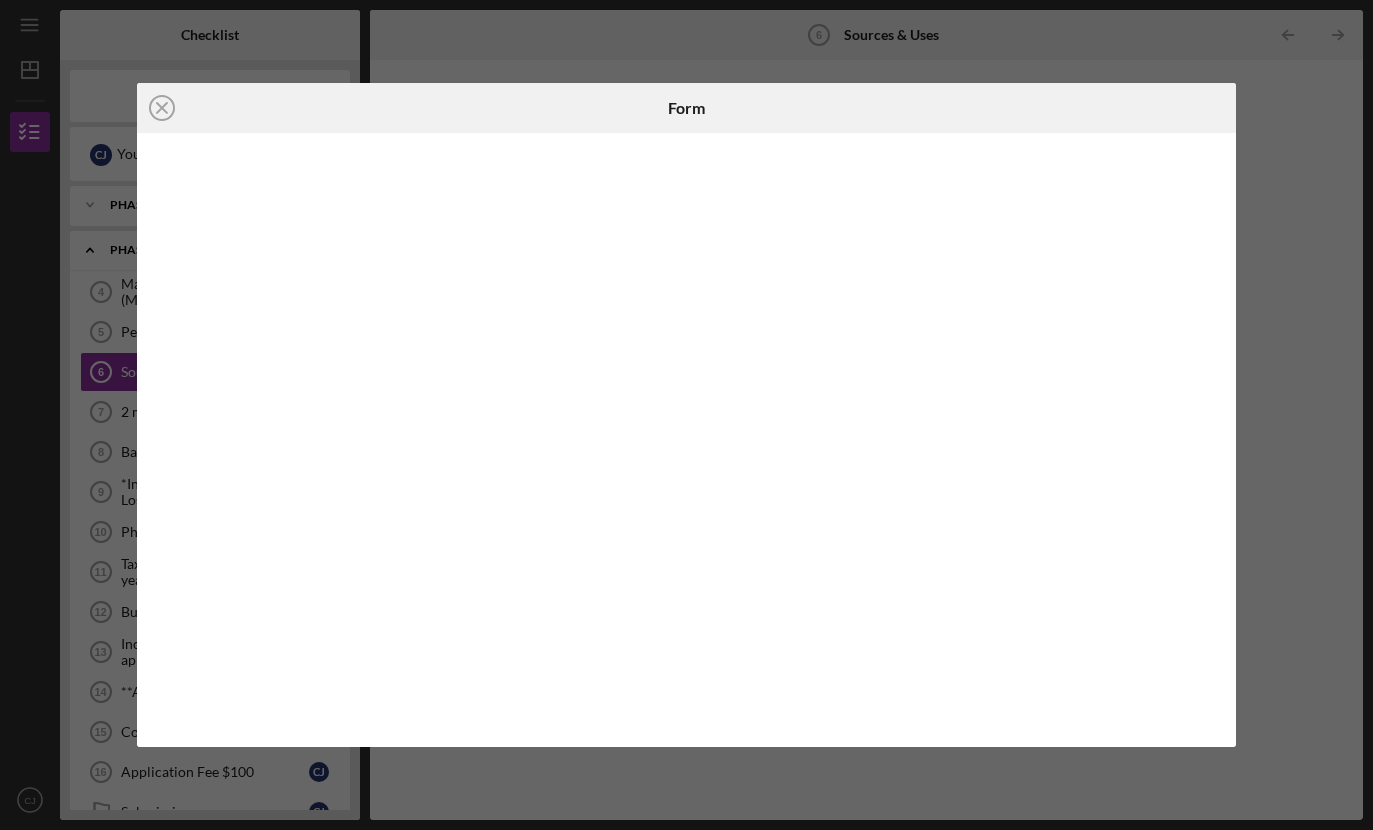 click on "Icon/Close" 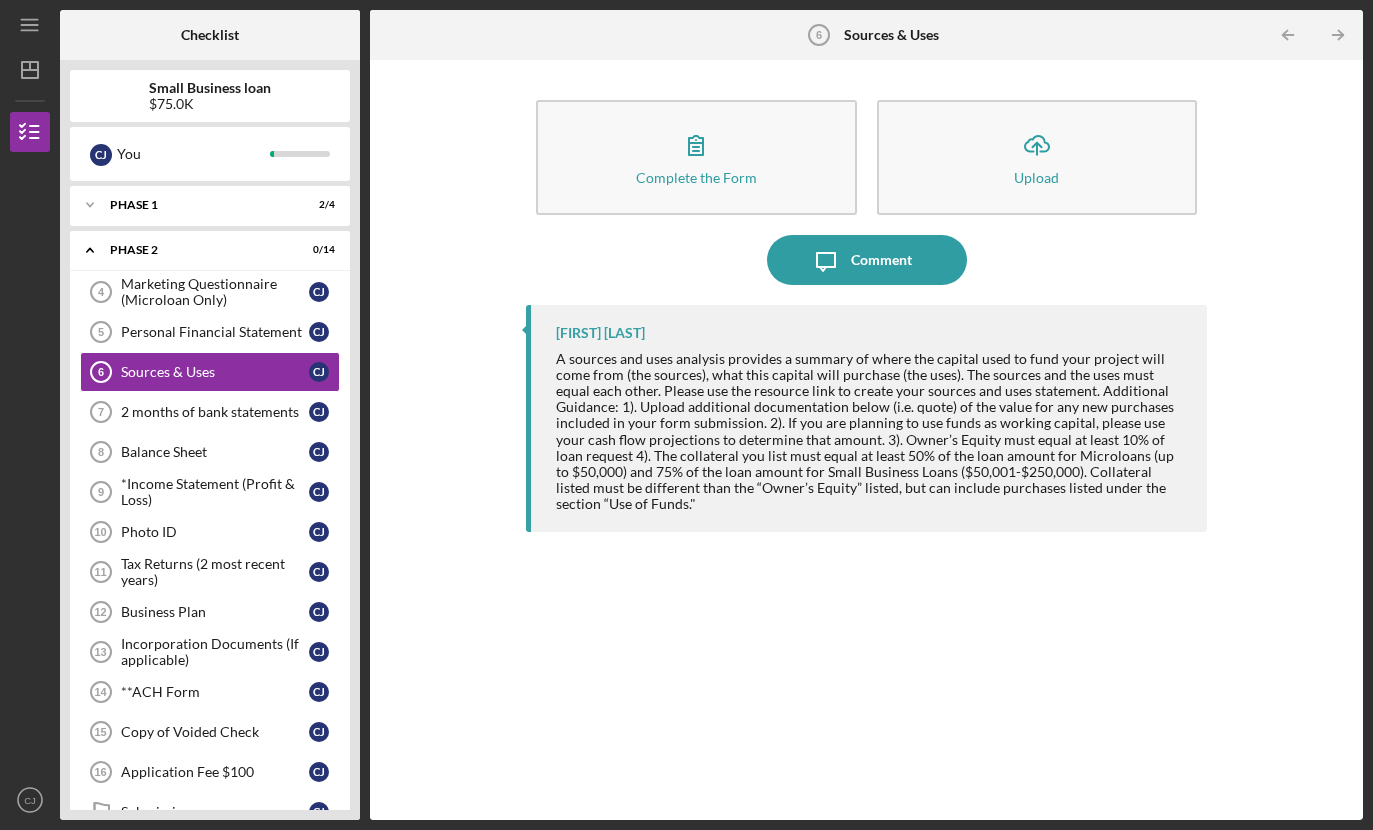 click on "Balance Sheet" at bounding box center [215, 452] 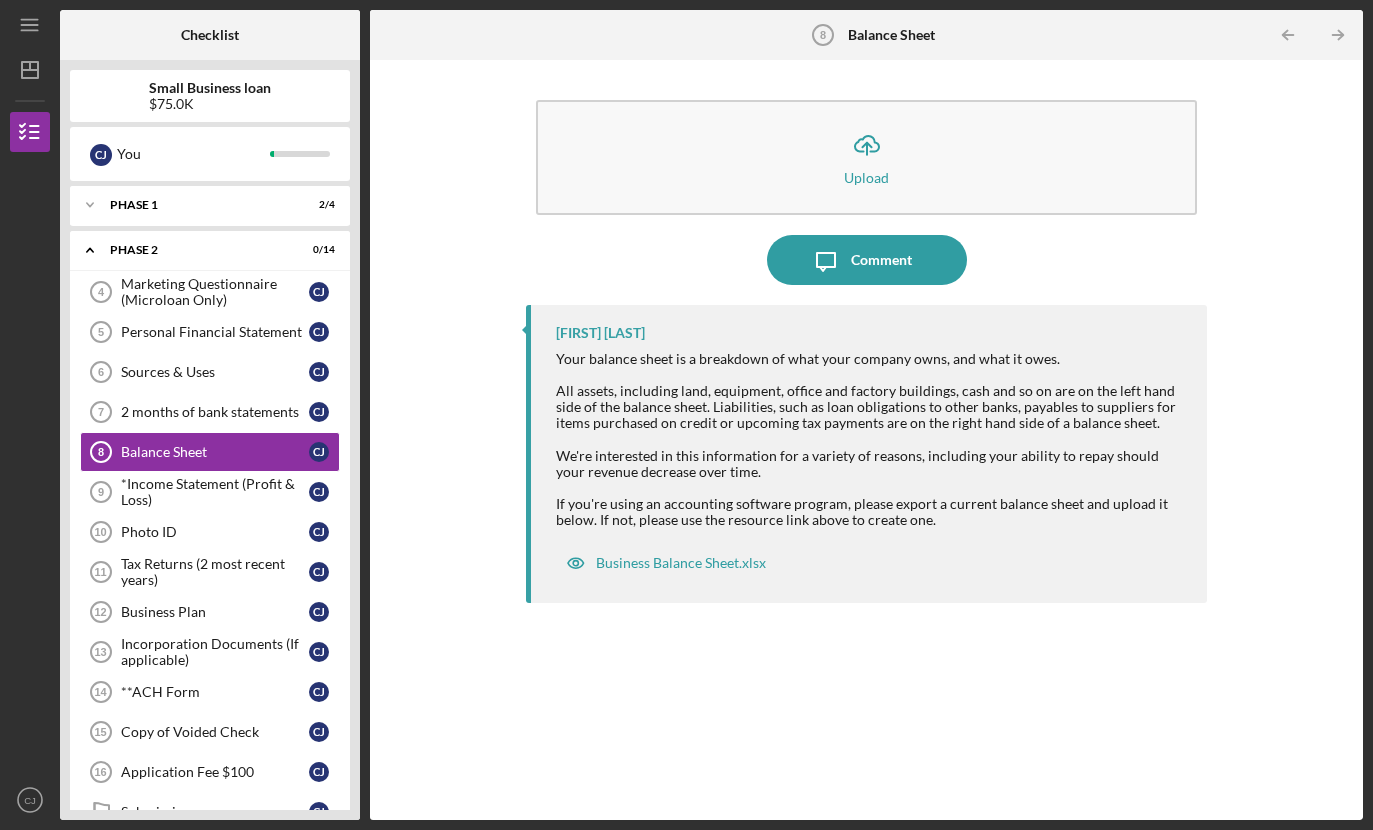 click on "*Income Statement (Profit & Loss)" at bounding box center (215, 492) 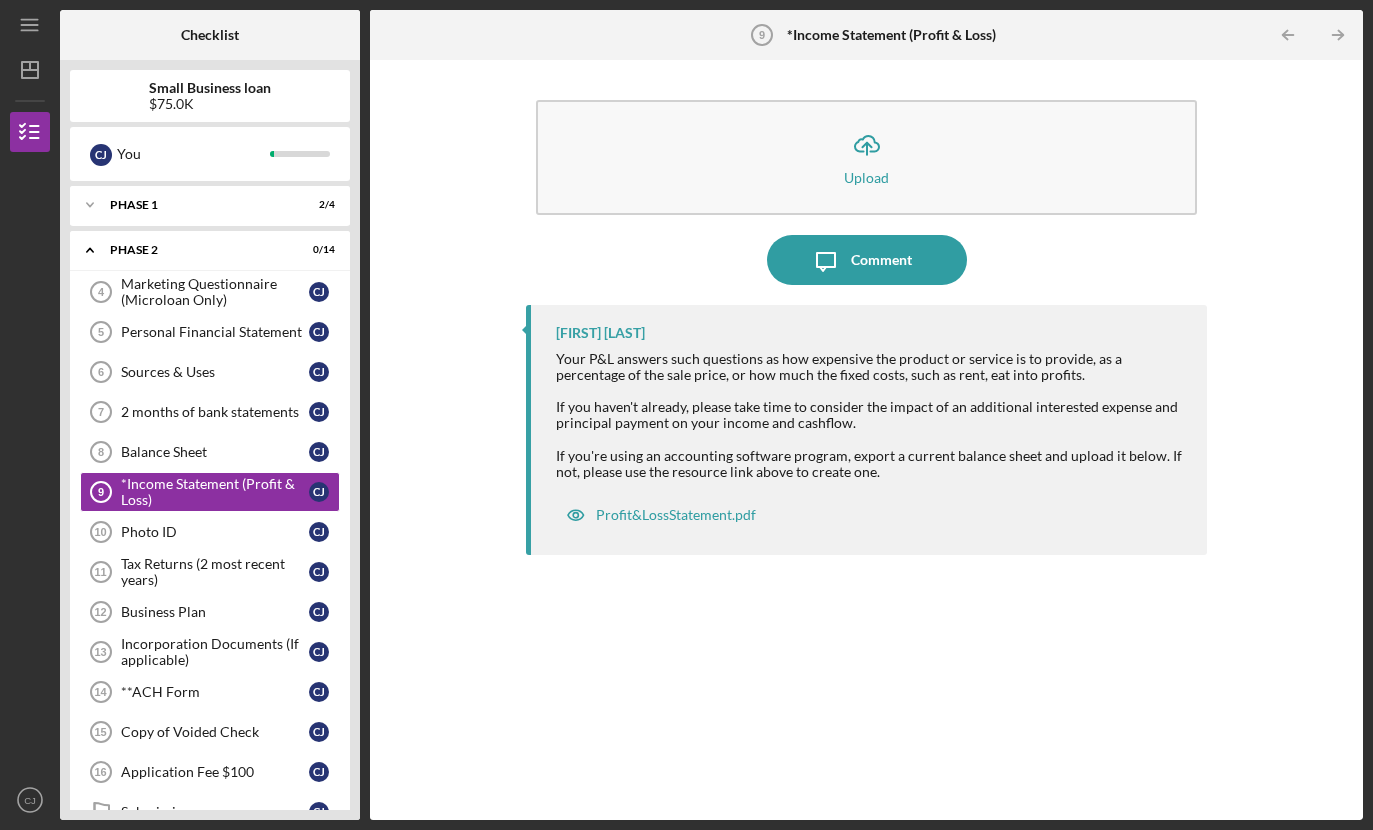 click on "*Income Statement (Profit & Loss) 9 *Income Statement (Profit & Loss) C J" at bounding box center [210, 492] 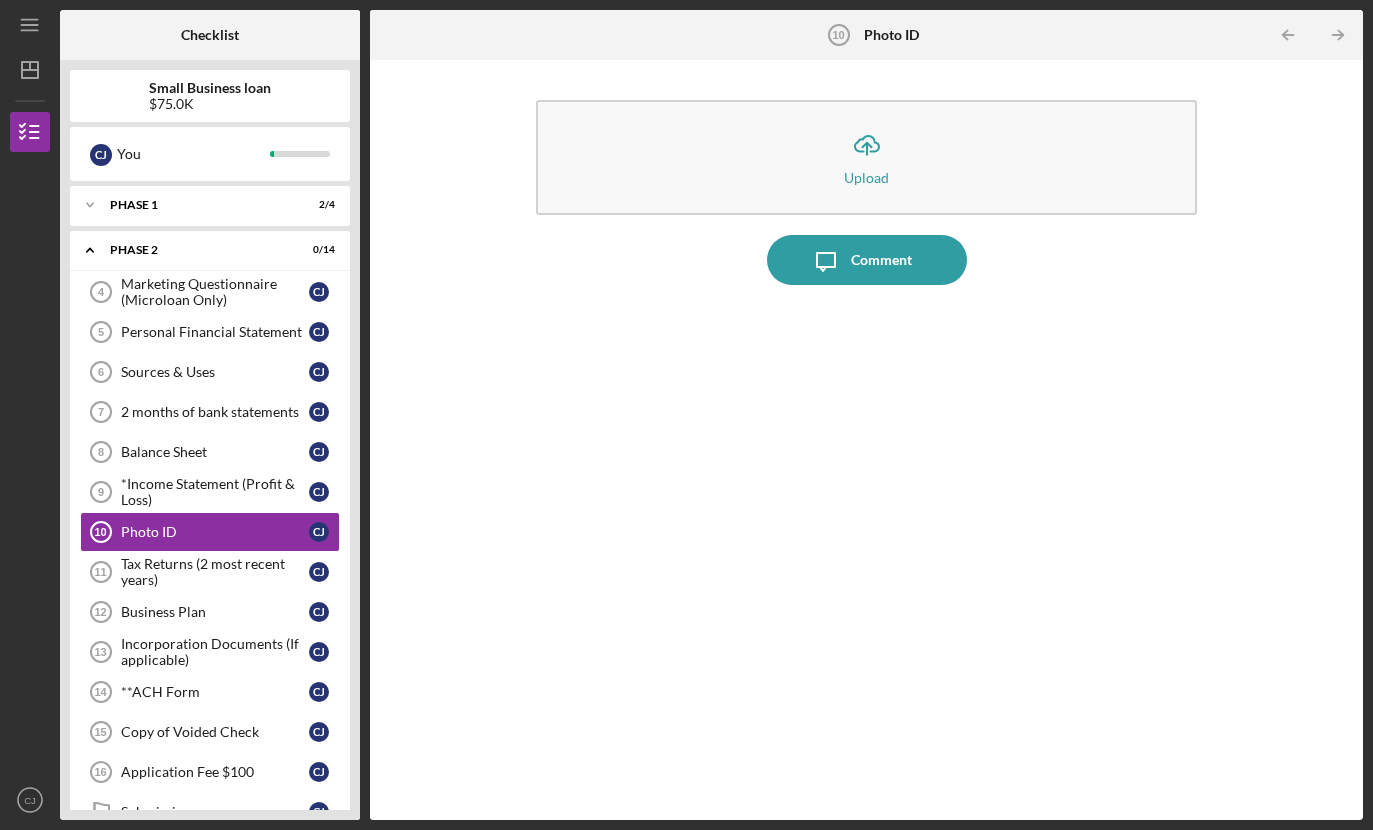 click on "Business Plan 12 Business Plan C J" at bounding box center [210, 612] 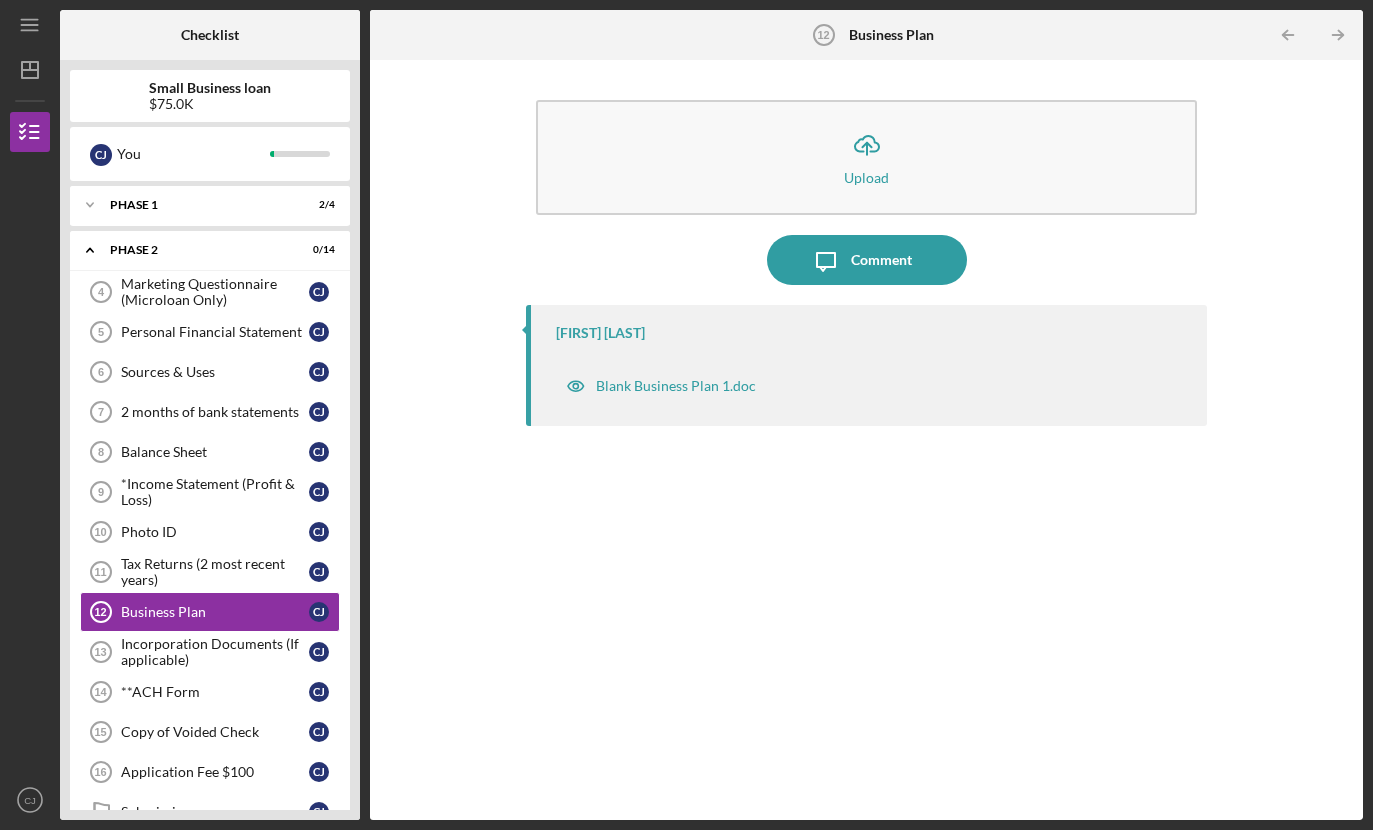 scroll, scrollTop: 43, scrollLeft: 0, axis: vertical 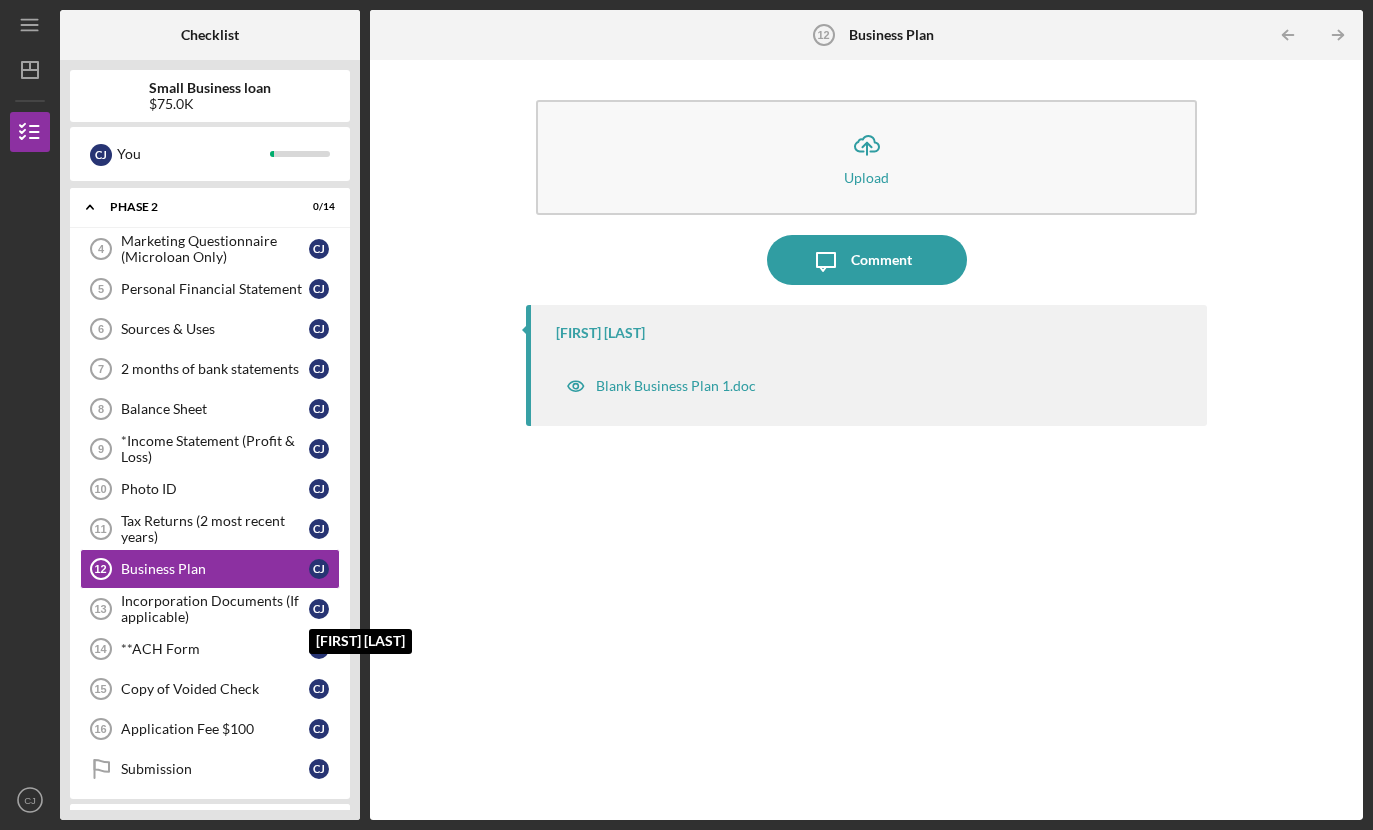 click on "C J" at bounding box center [319, 609] 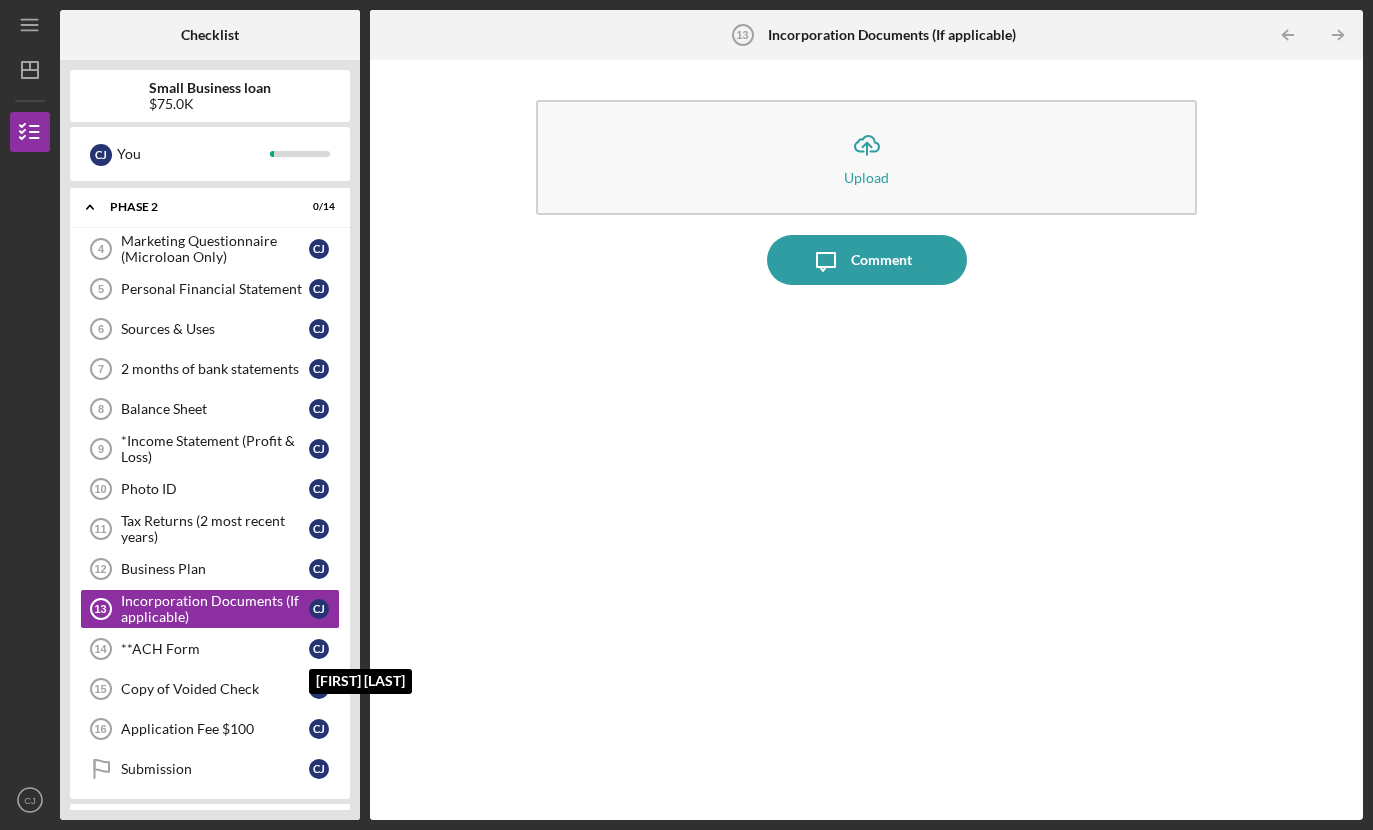 click on "C J" at bounding box center [319, 649] 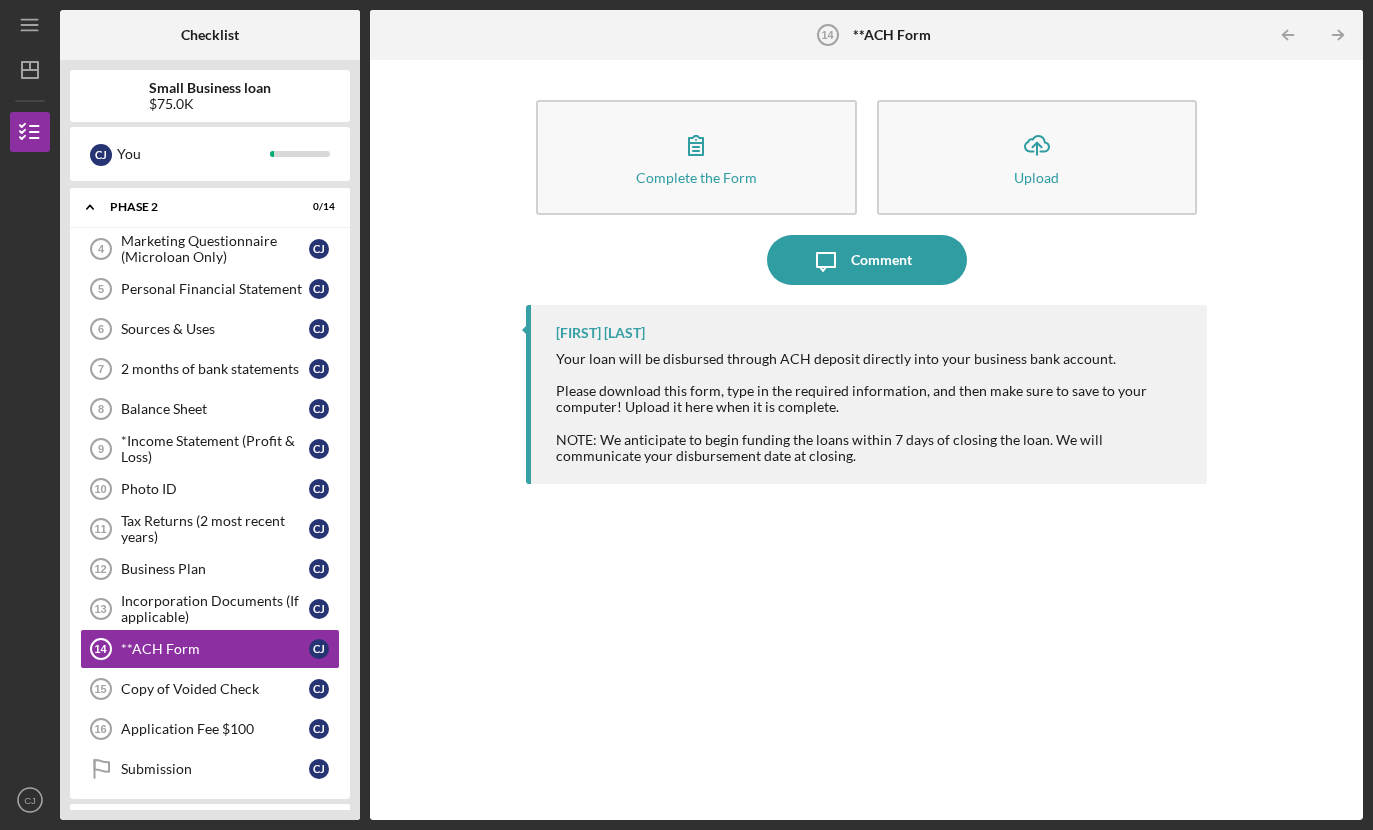 click on "C J" at bounding box center [319, 689] 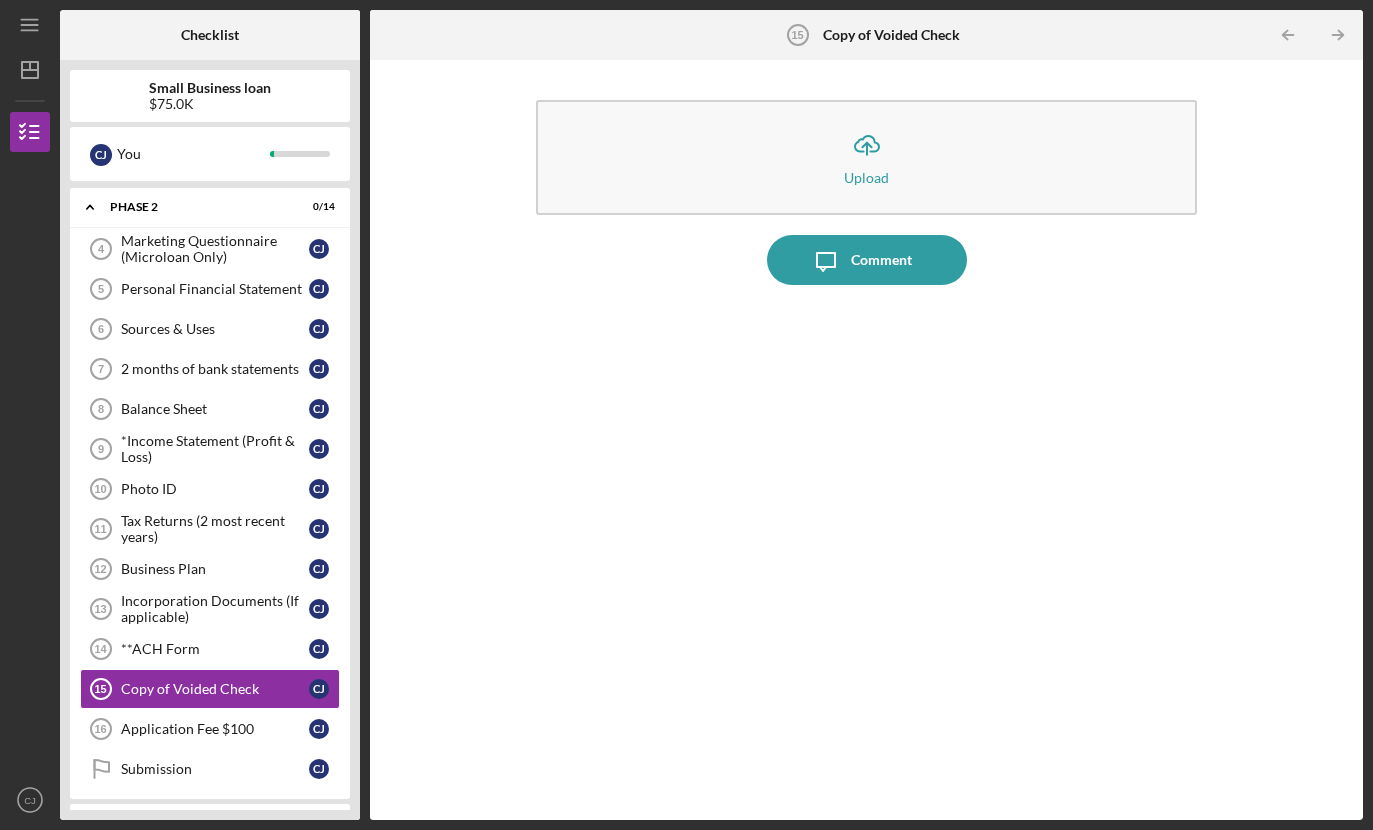 click on "Application Fee $100" at bounding box center [215, 729] 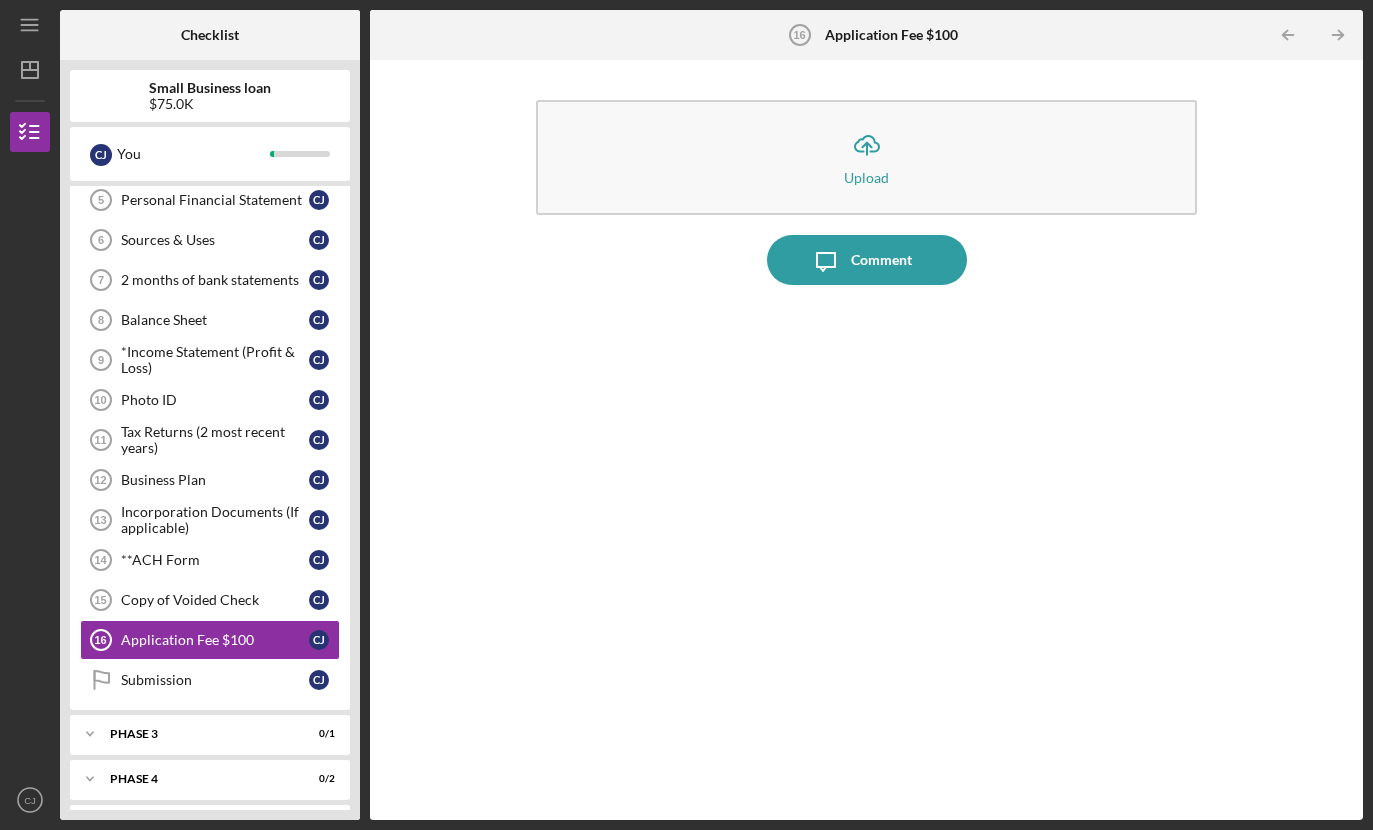 scroll, scrollTop: 133, scrollLeft: 0, axis: vertical 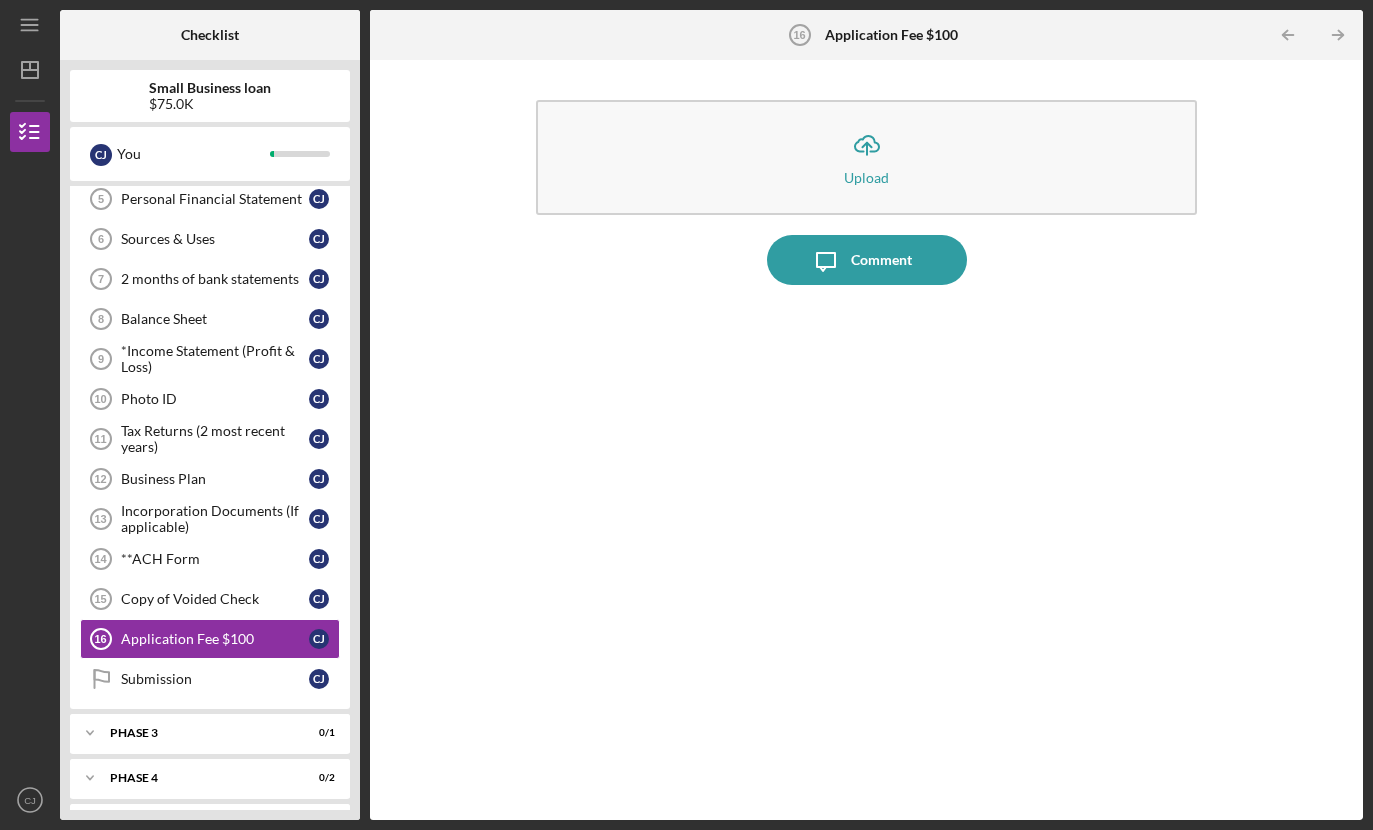 click on "Submission" at bounding box center [215, 679] 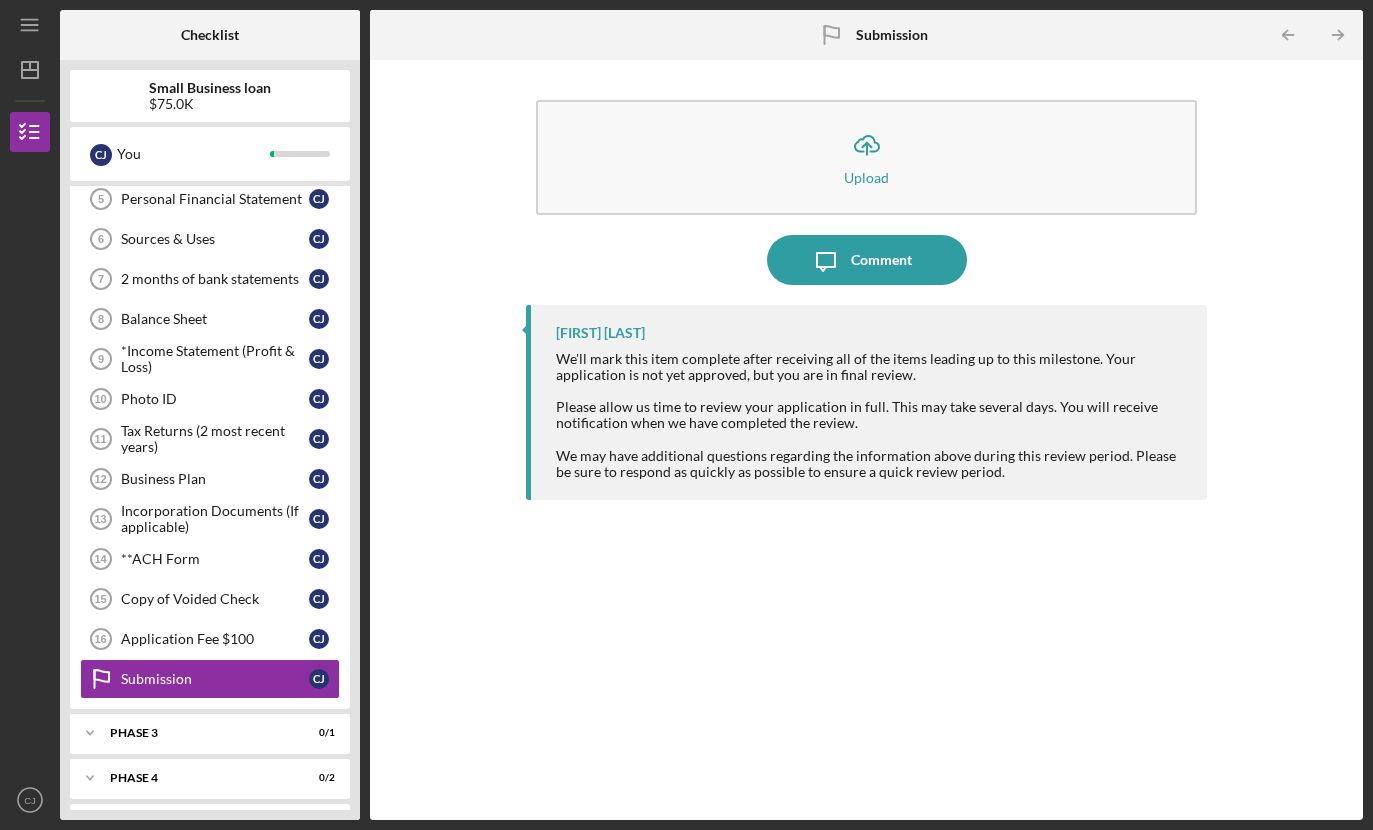 click on "Phase 3" at bounding box center [197, 733] 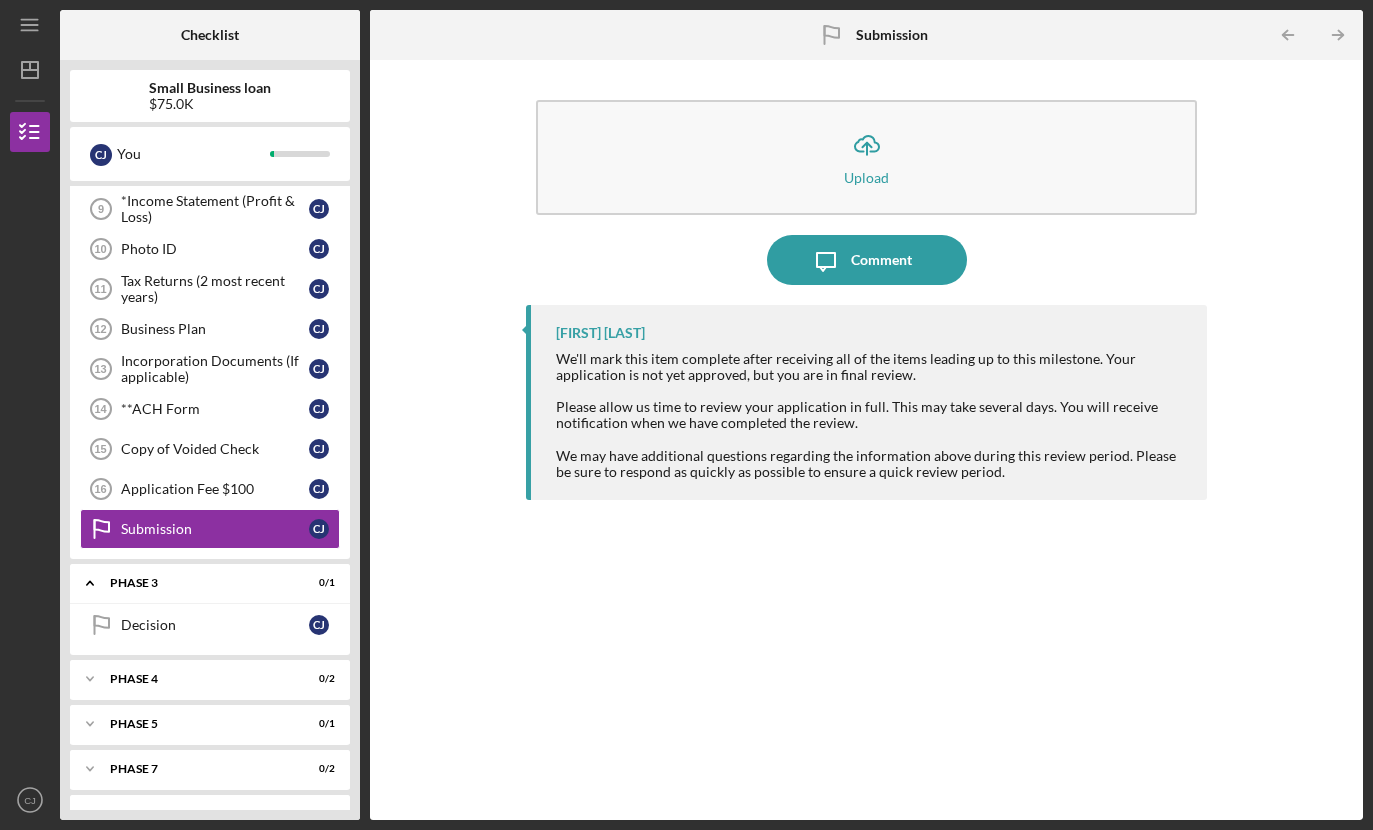 scroll, scrollTop: 283, scrollLeft: 0, axis: vertical 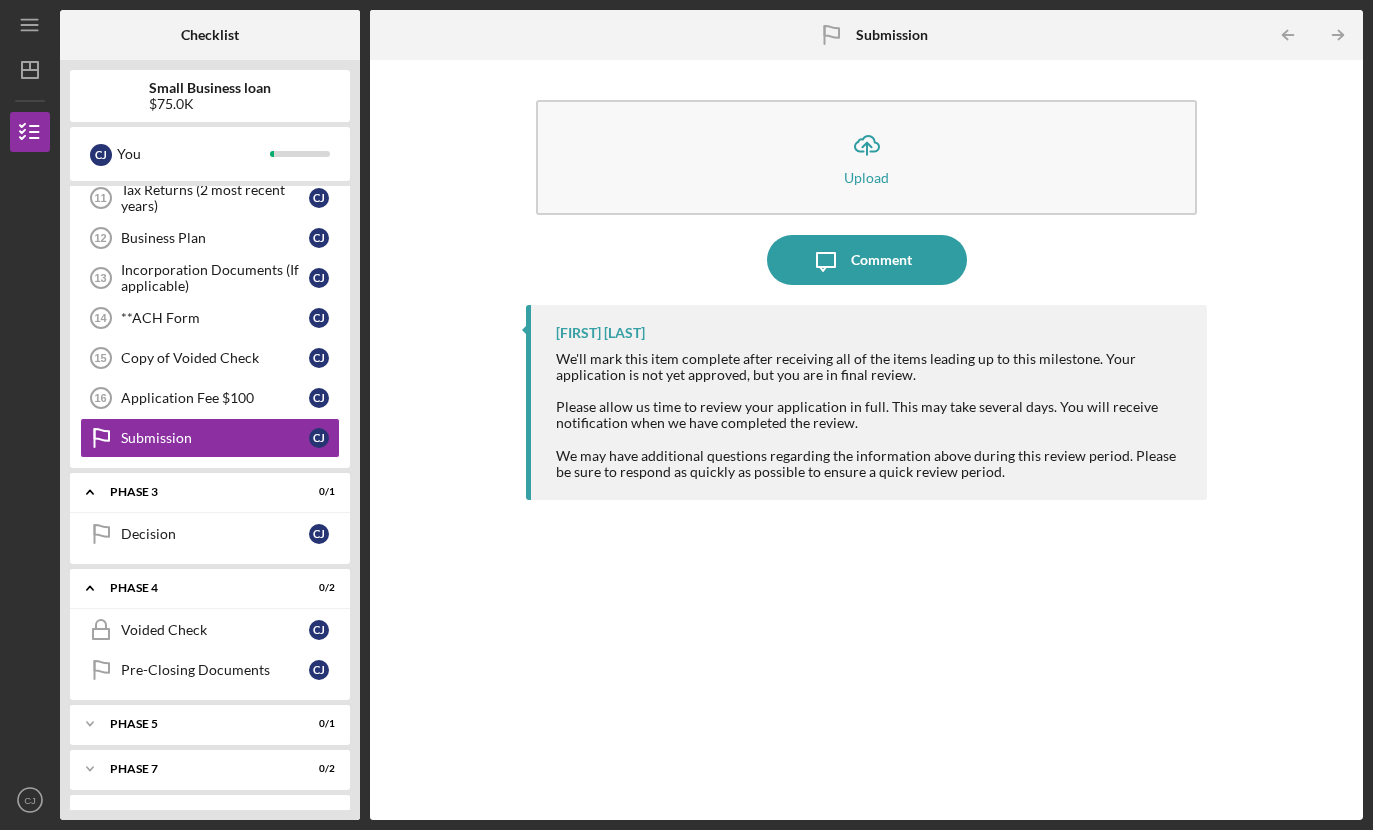click on "Phase 5" at bounding box center (197, 724) 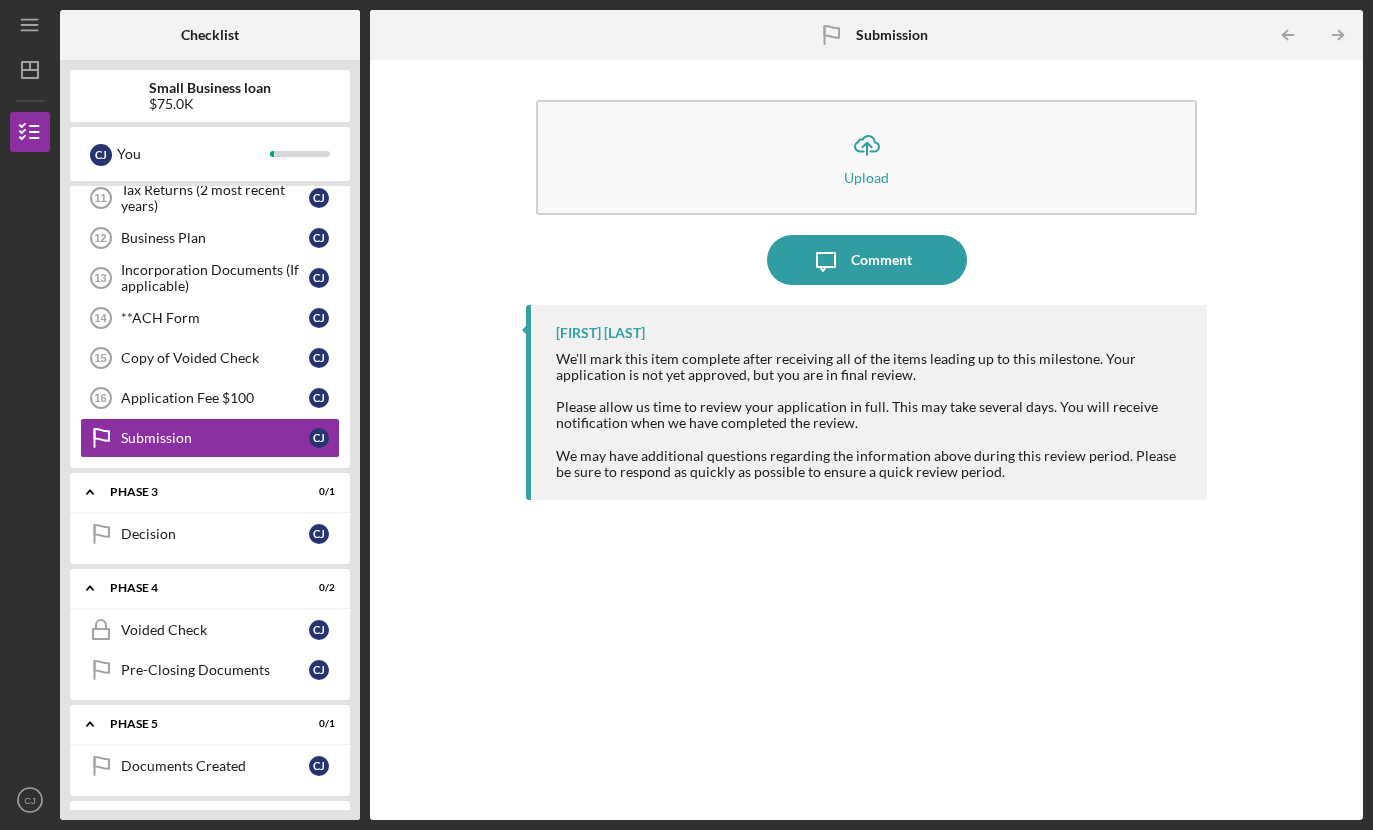 click on "Phase 7" at bounding box center (197, 820) 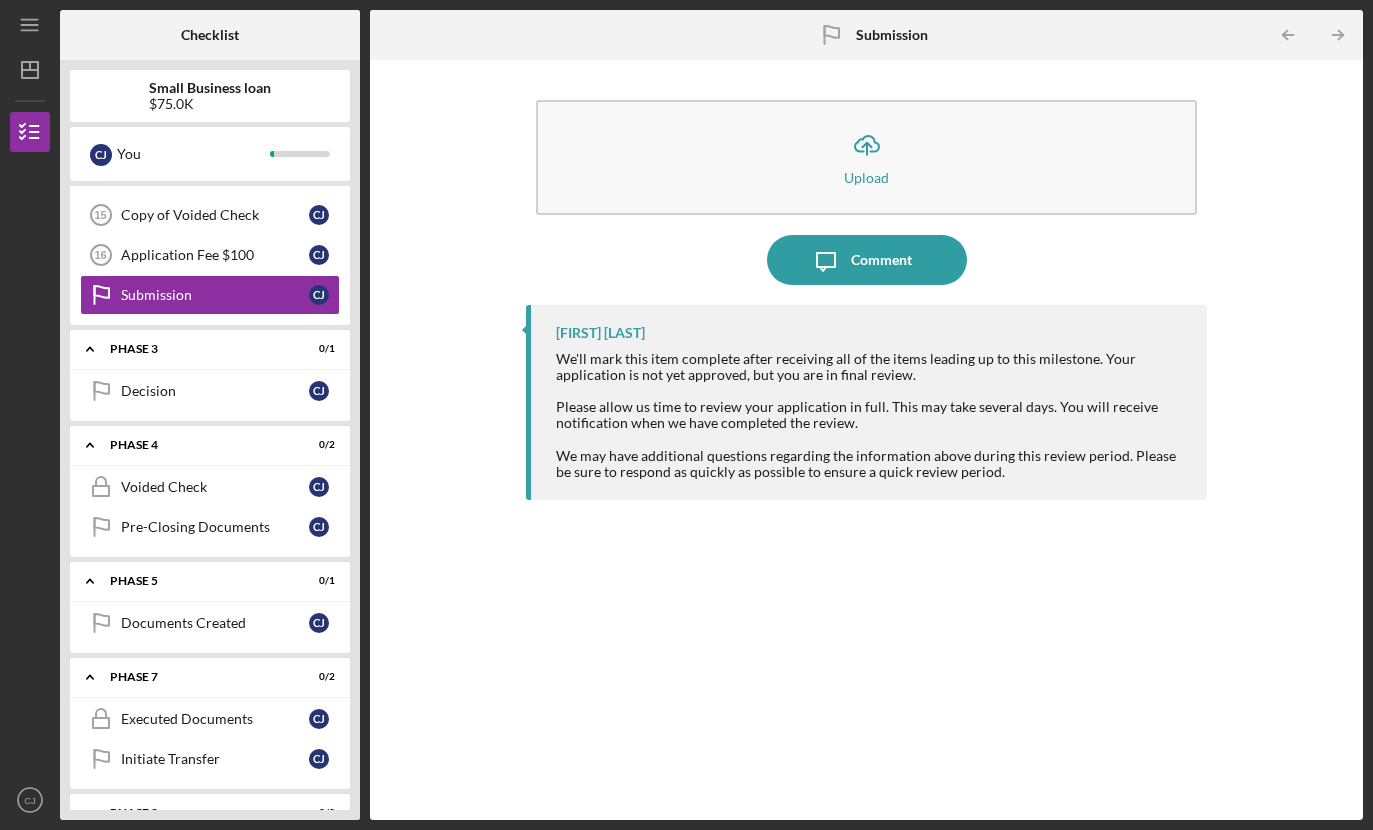 scroll, scrollTop: 516, scrollLeft: 0, axis: vertical 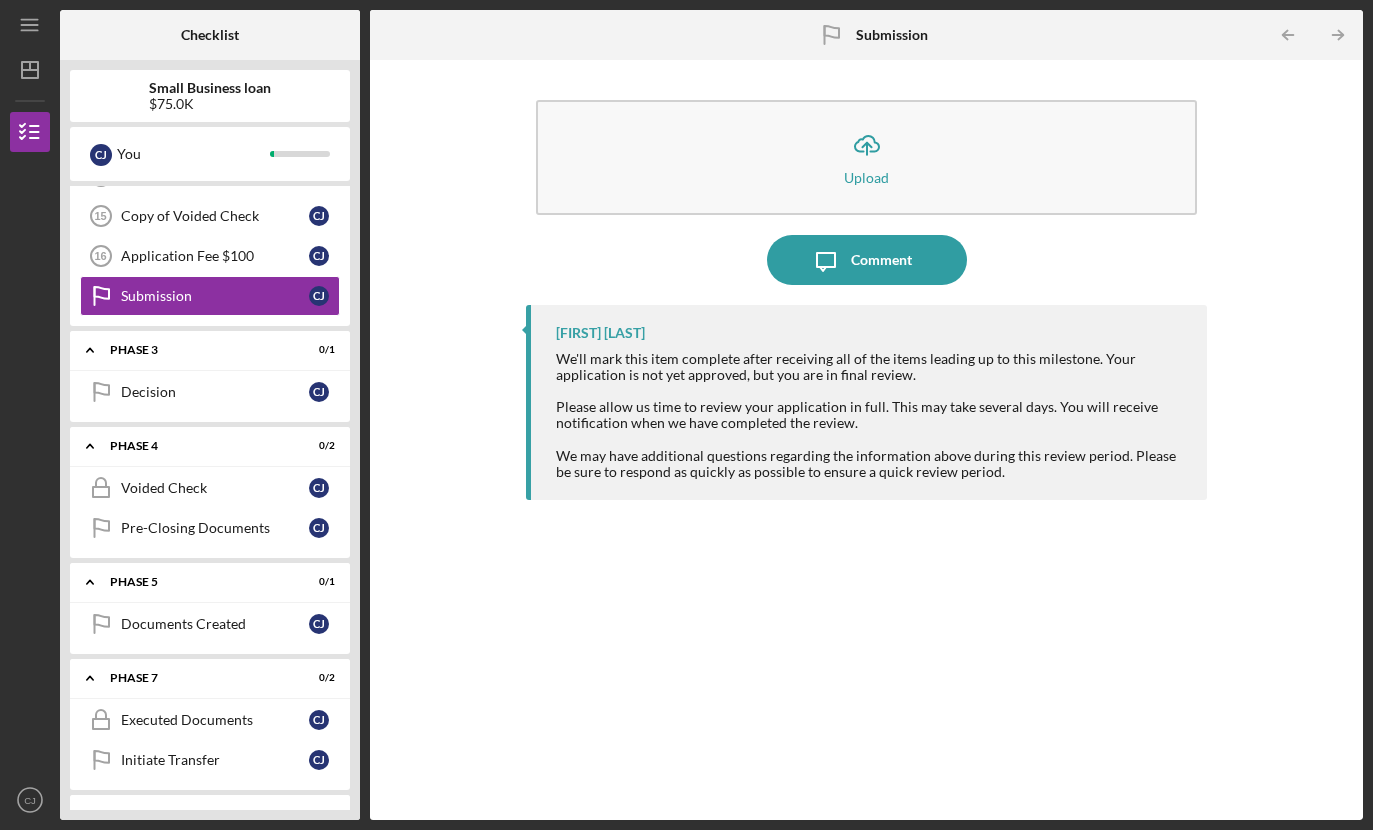 click on "Icon/Expander Phase 8 0 / 2" at bounding box center [210, 814] 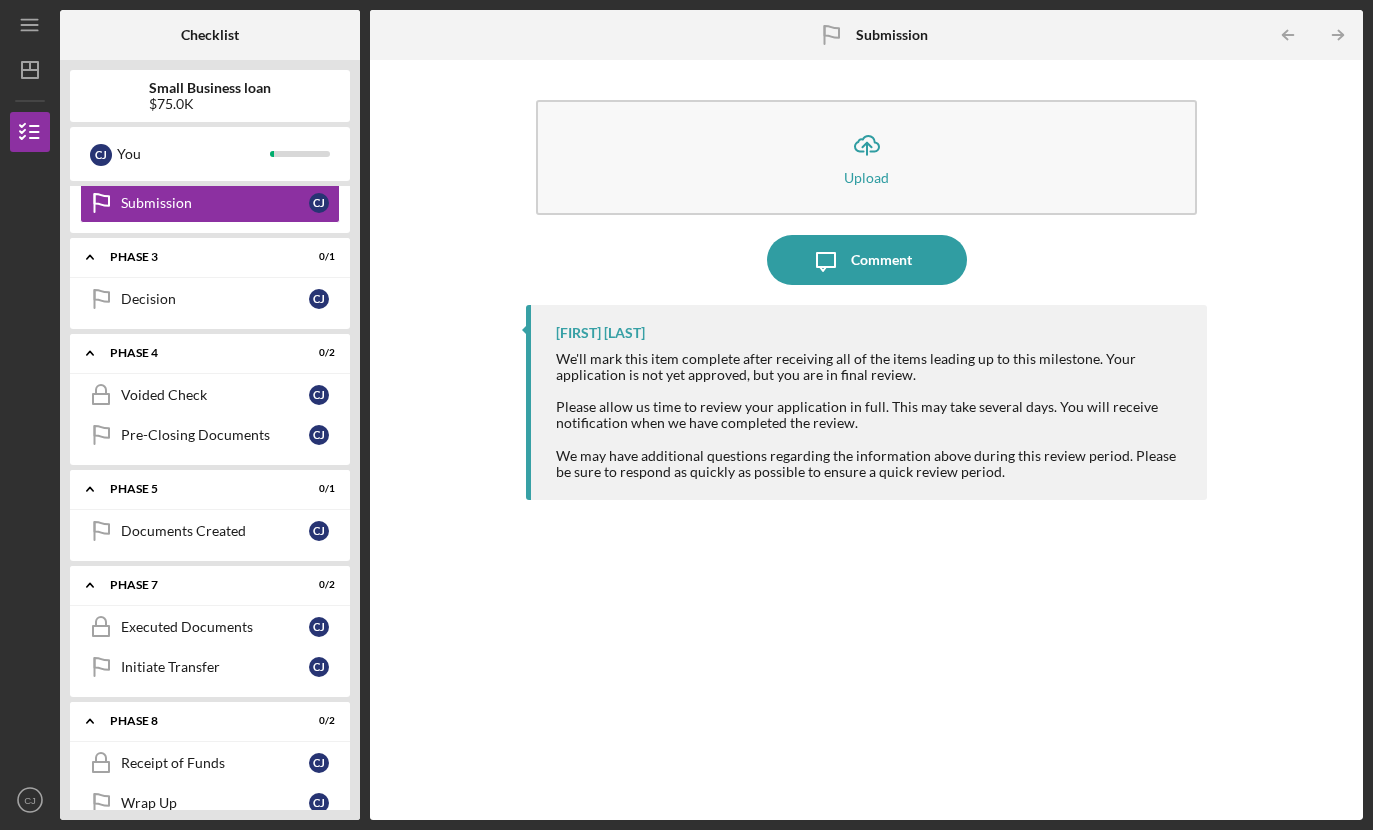 scroll, scrollTop: 607, scrollLeft: 0, axis: vertical 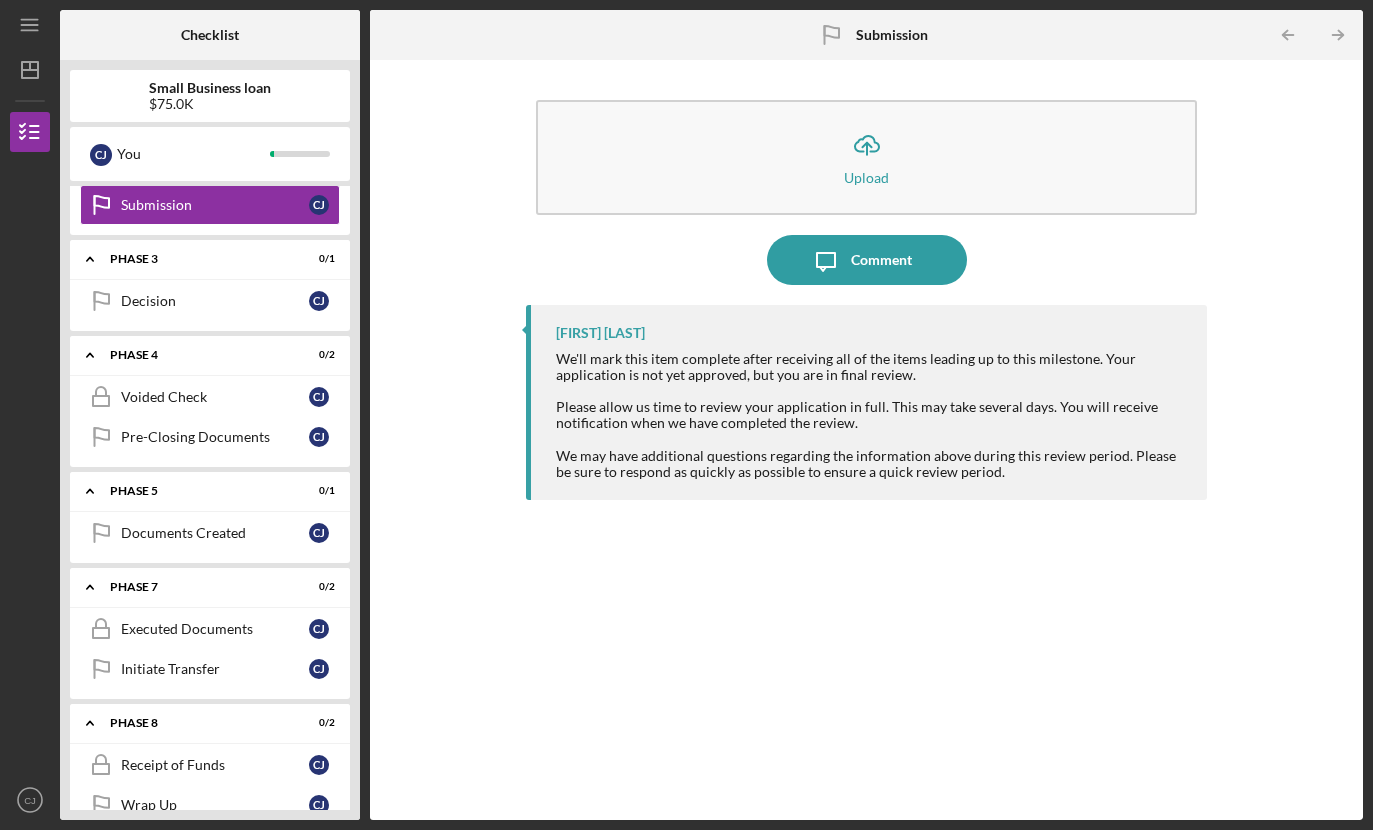 click on "Icon/Expander Phase 6 0 / 1" at bounding box center [210, 859] 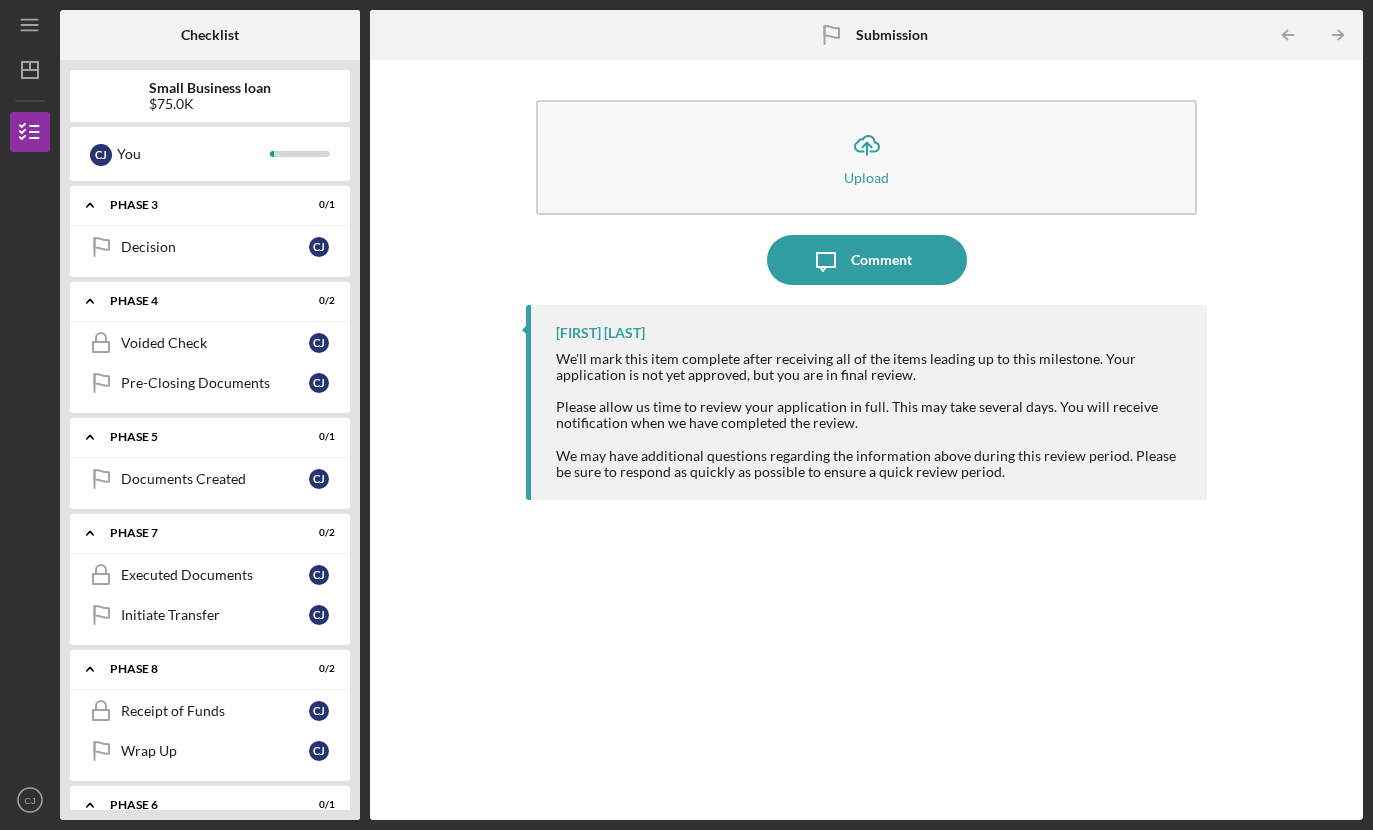 scroll, scrollTop: 658, scrollLeft: 0, axis: vertical 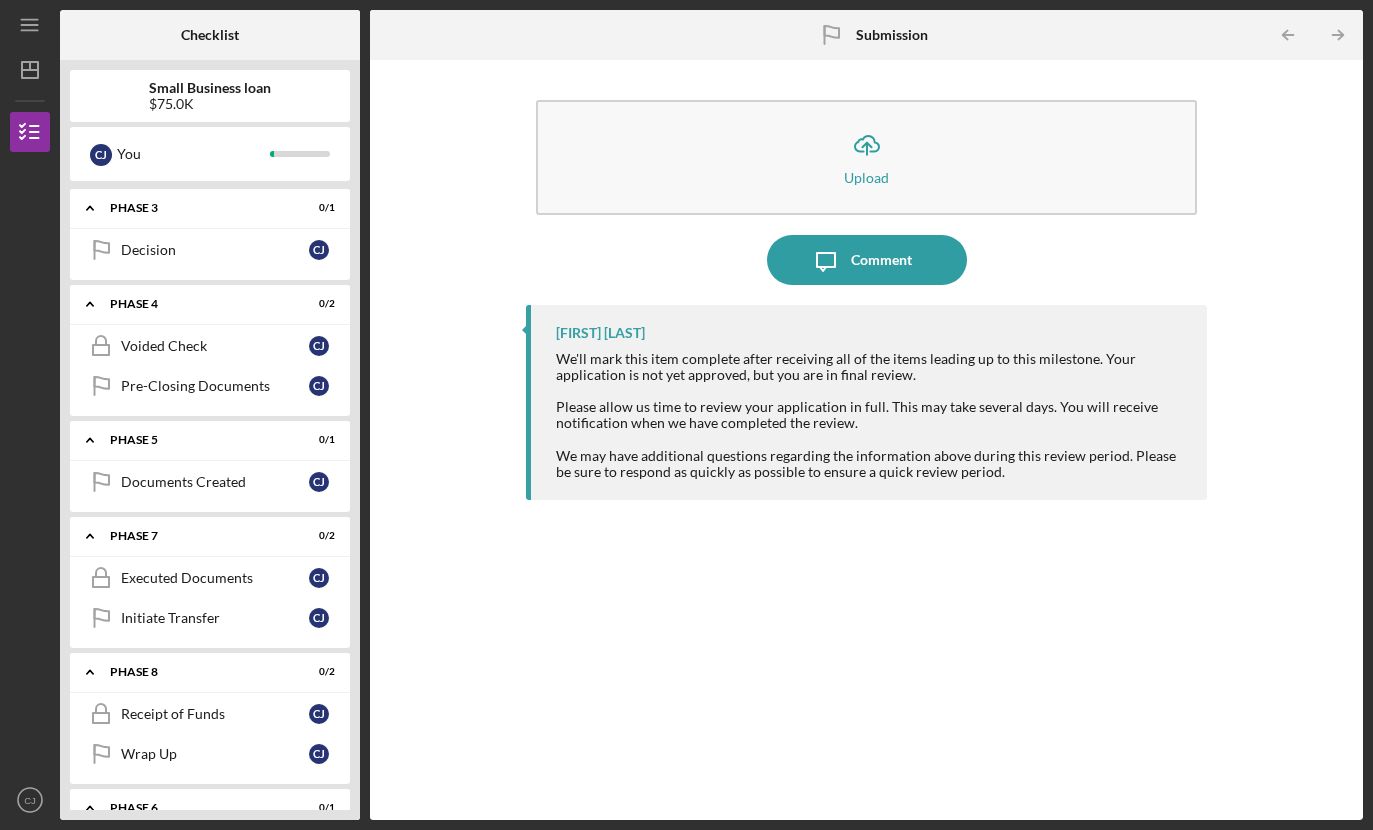click on "Agreement Sent Agreement Sent C J" at bounding box center (210, 850) 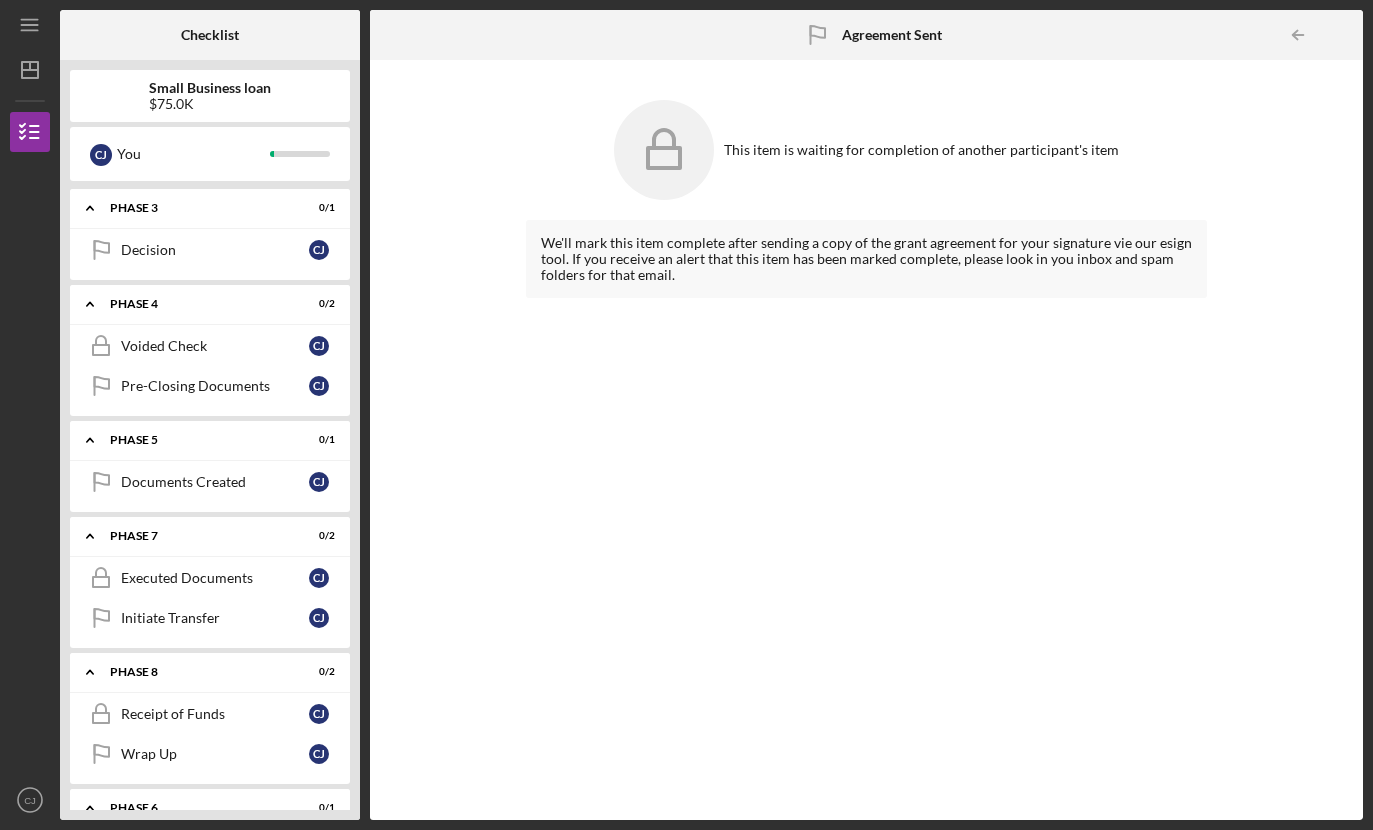 click on "Phase 6" at bounding box center (197, 808) 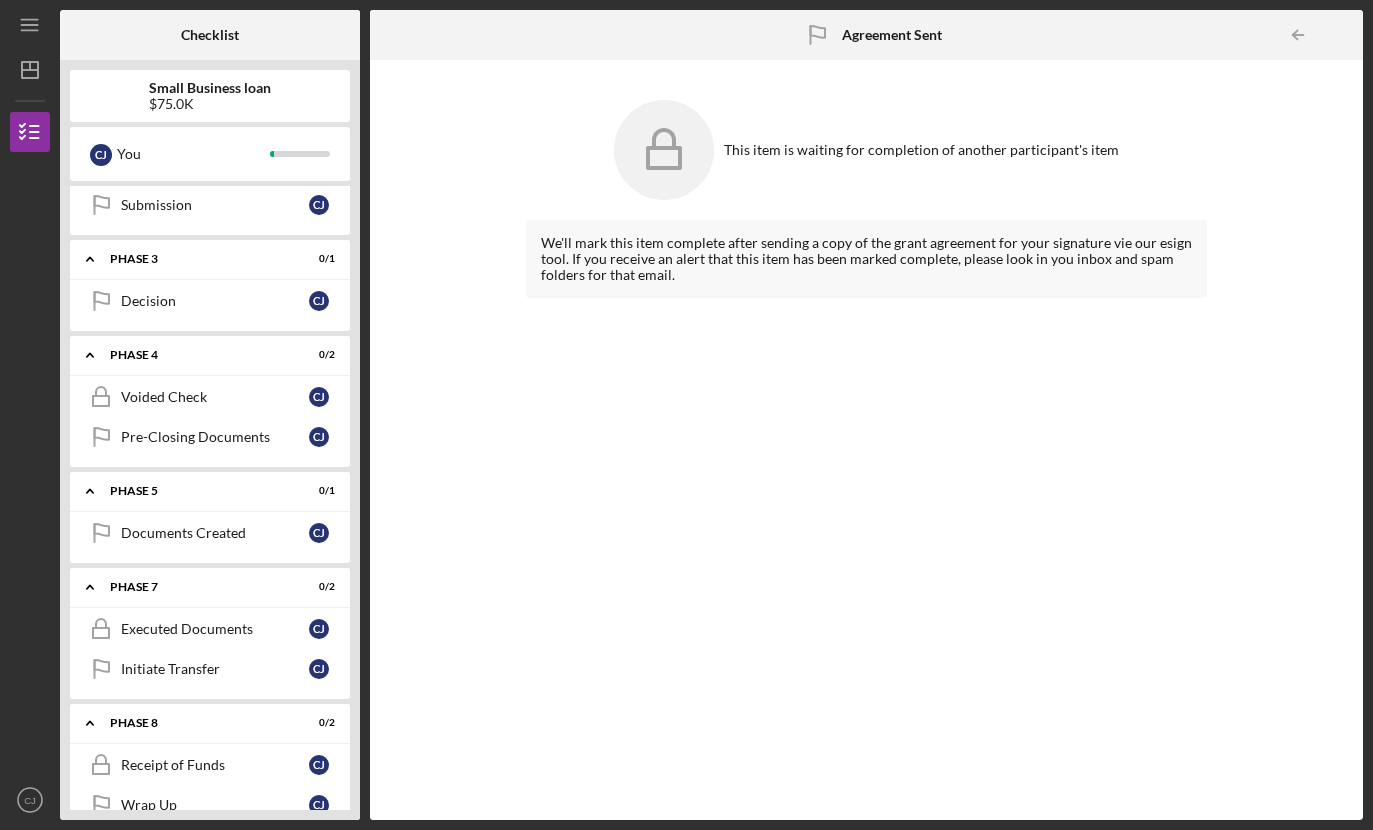 click on "Phase 8" at bounding box center [197, 723] 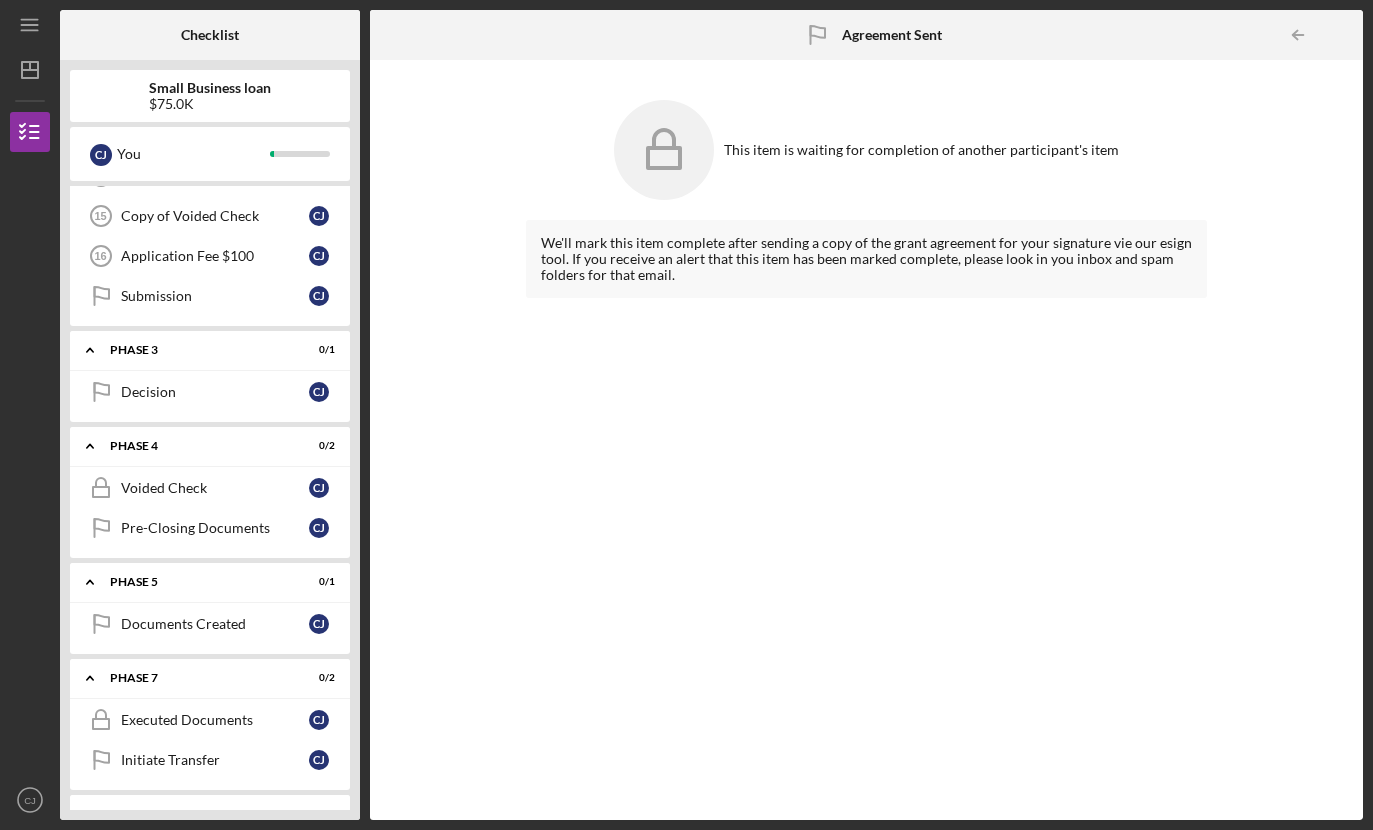 click on "Phase 7" at bounding box center (197, 678) 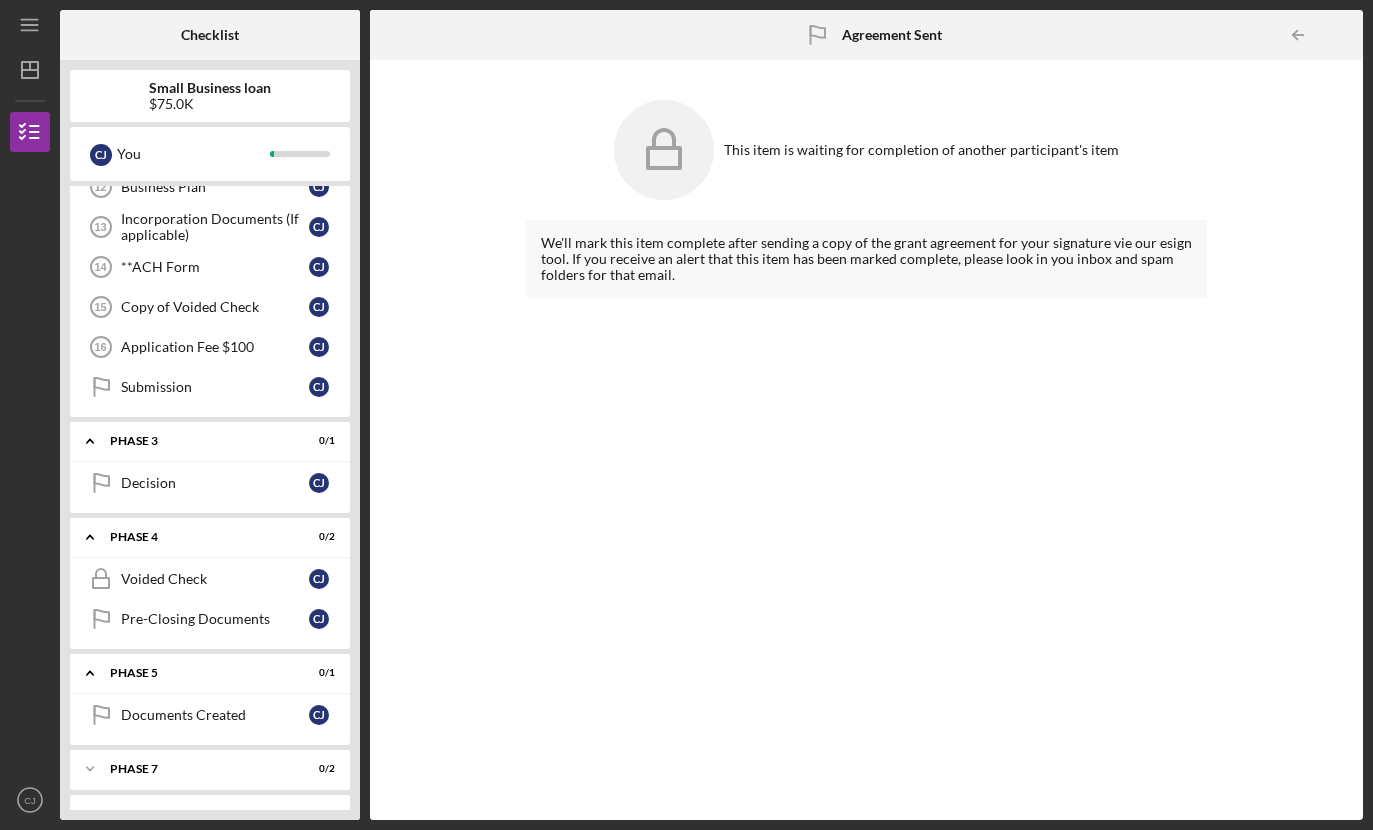 click on "Phase 5" at bounding box center (197, 673) 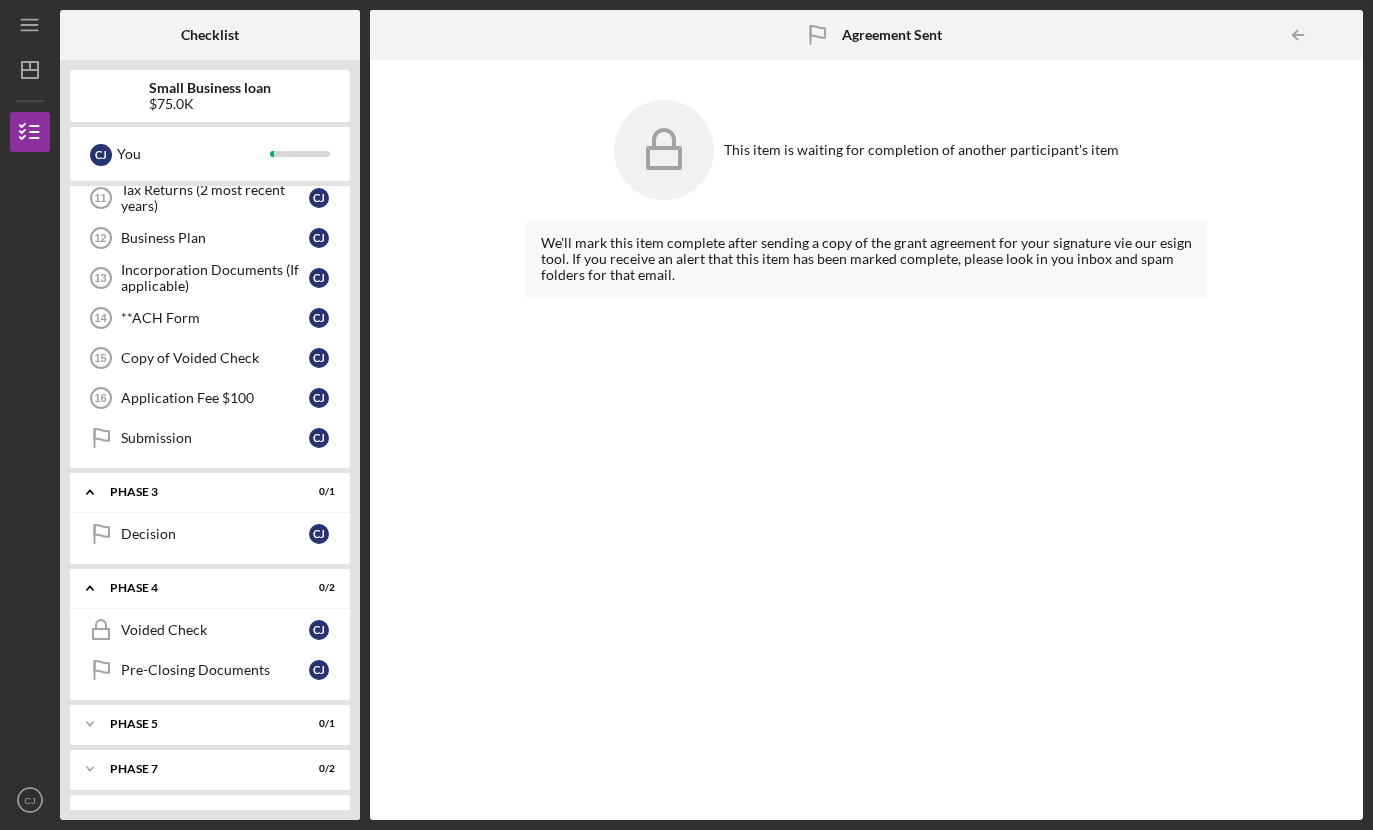 click on "Icon/Expander Phase 4 0 / 2" at bounding box center (210, 588) 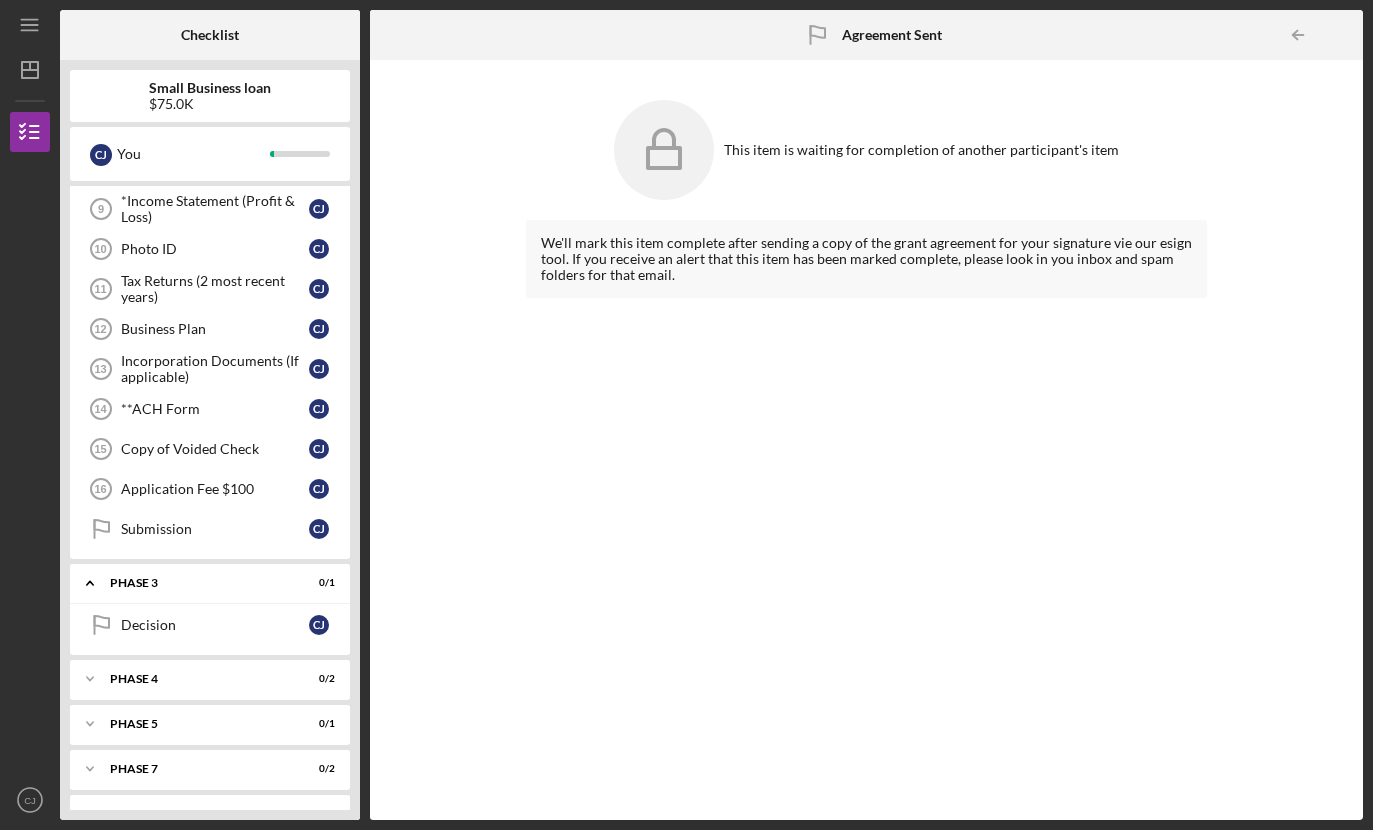 click on "Phase 3" at bounding box center (197, 583) 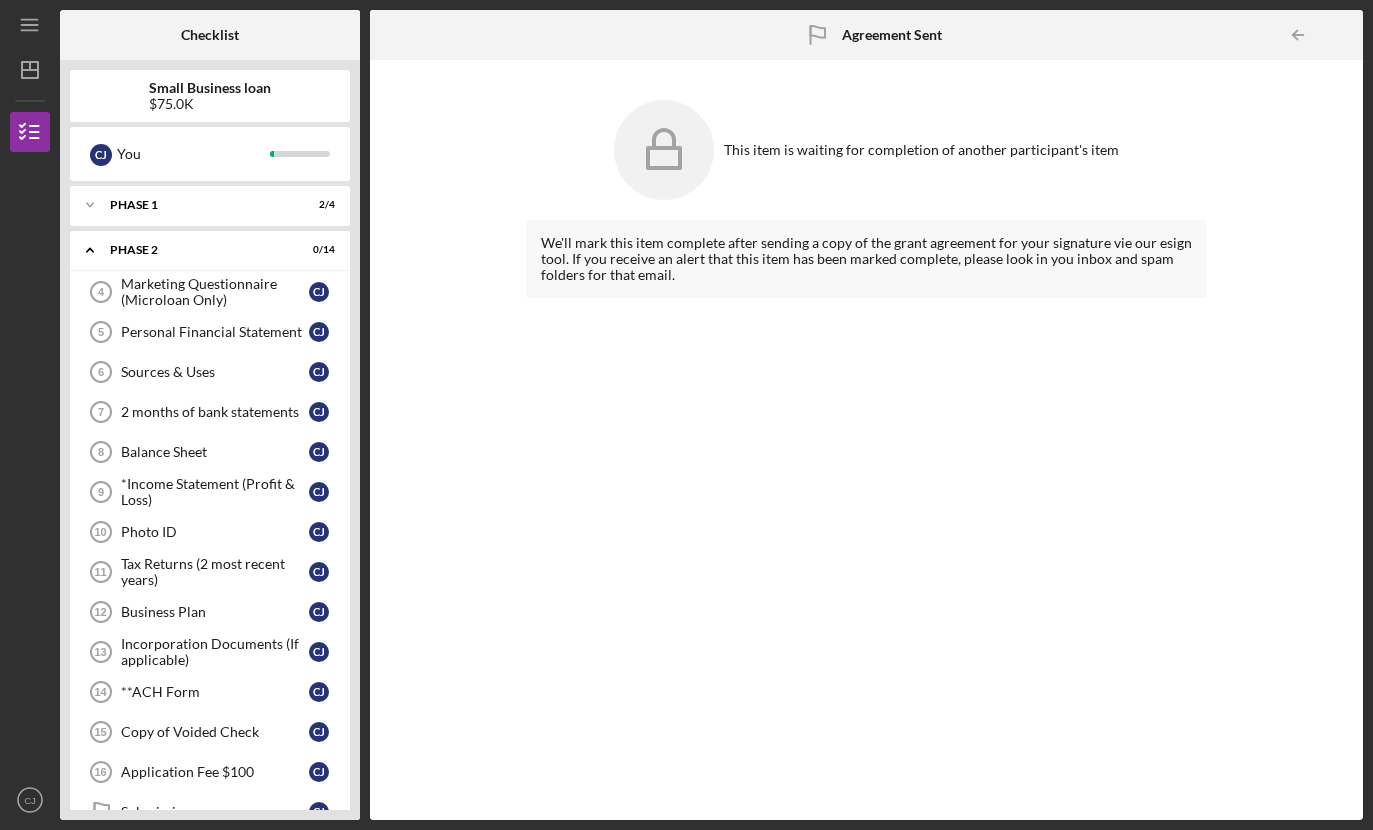 scroll, scrollTop: 0, scrollLeft: 0, axis: both 